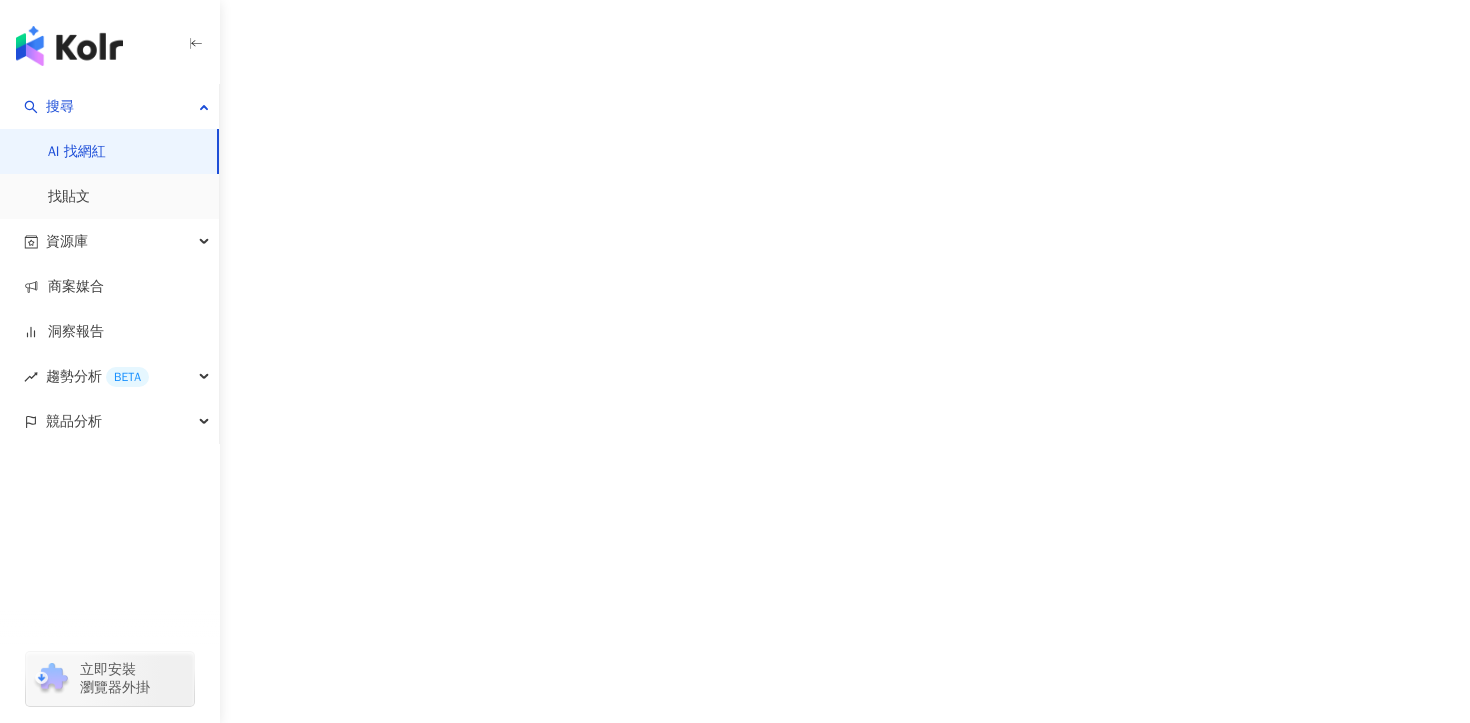 scroll, scrollTop: 0, scrollLeft: 0, axis: both 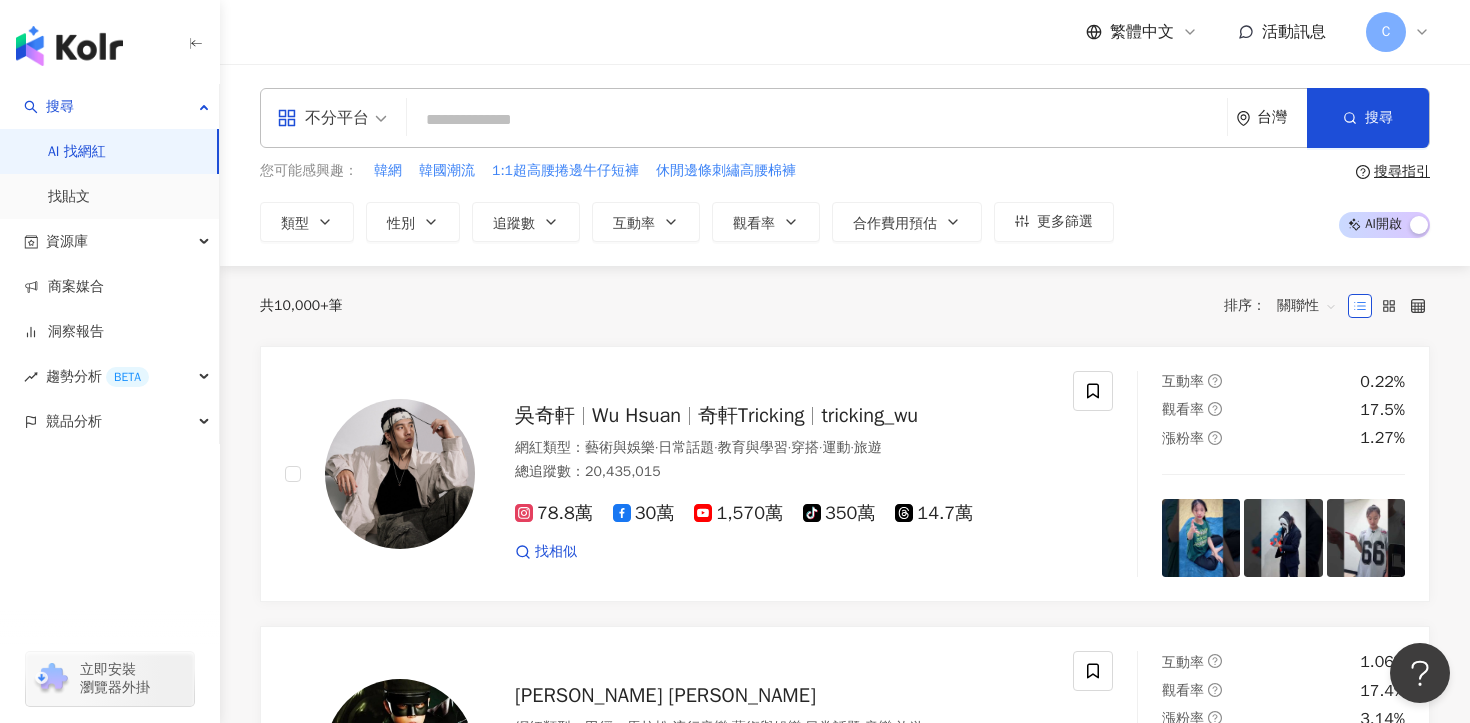 paste on "**" 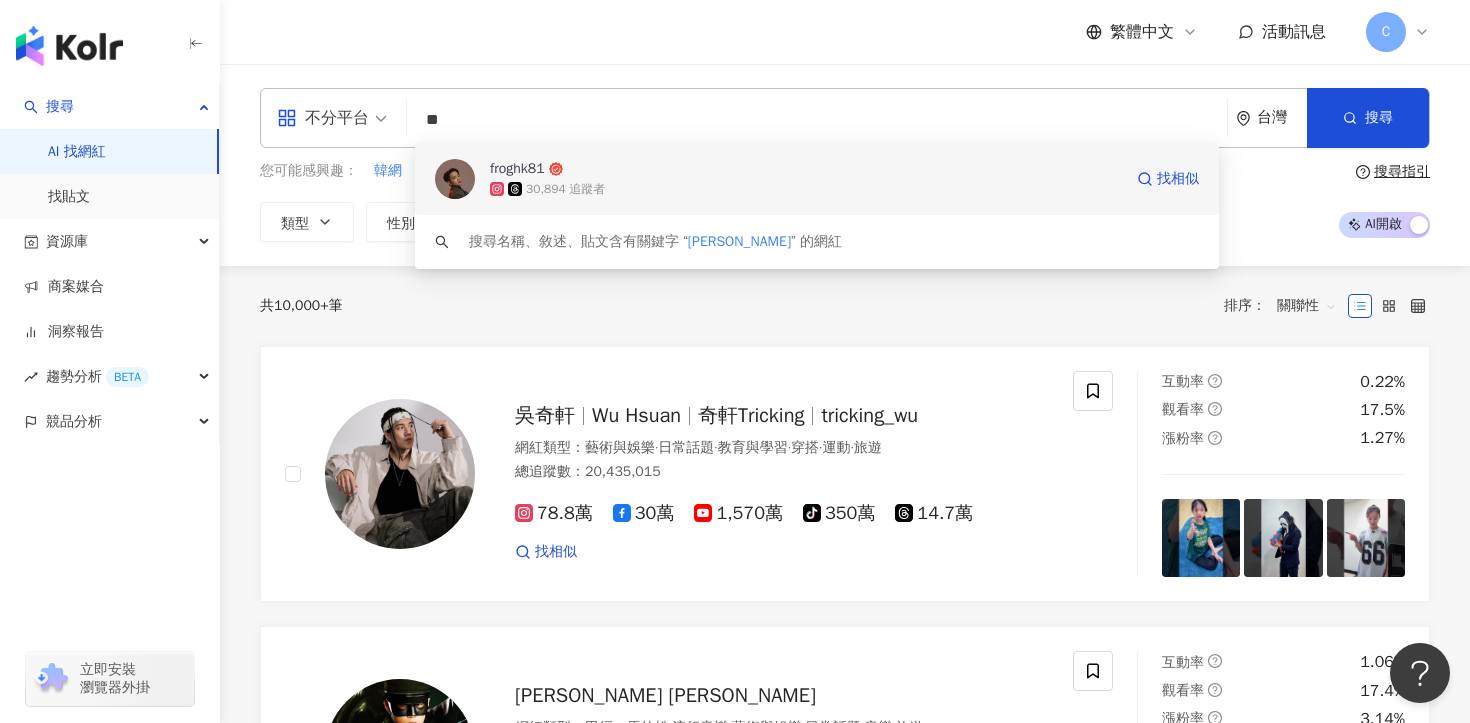 click on "30,894   追蹤者" at bounding box center [806, 189] 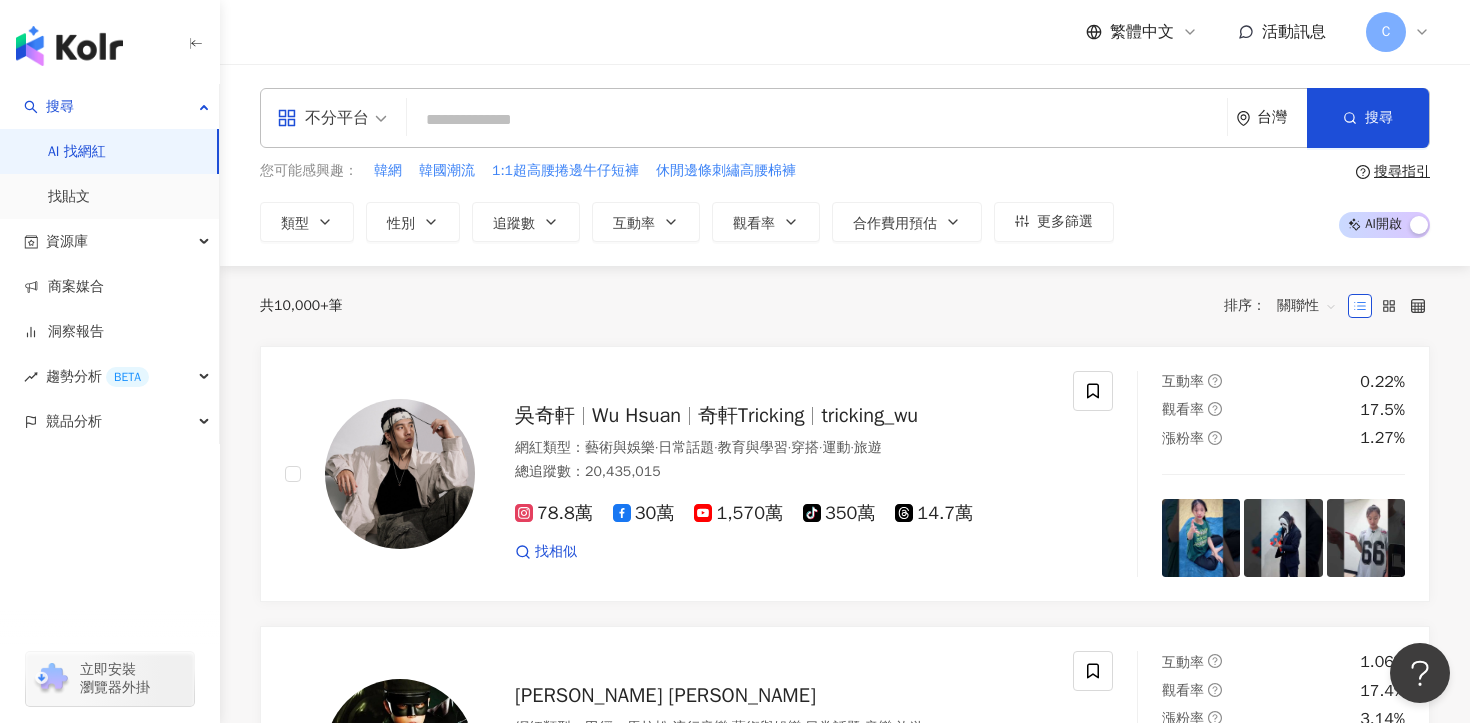 paste on "**" 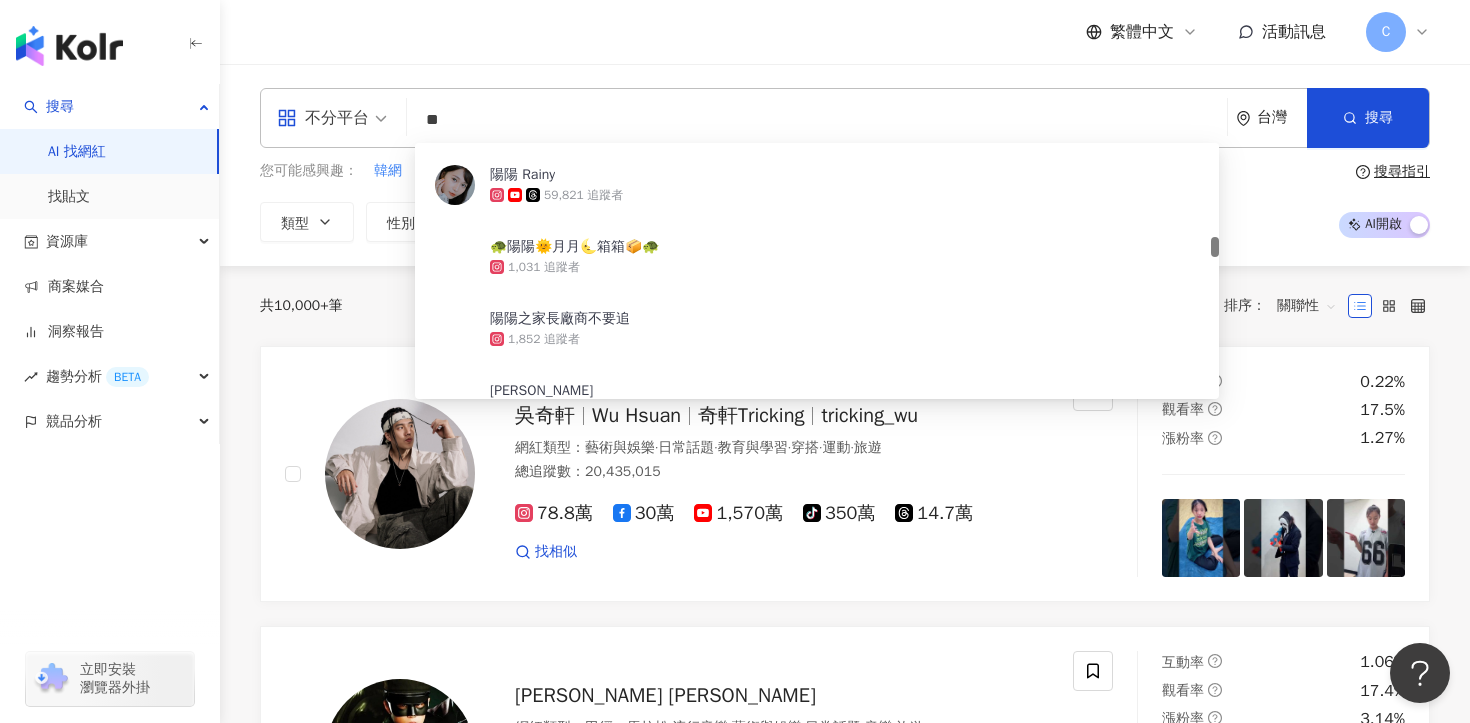 scroll, scrollTop: 1149, scrollLeft: 0, axis: vertical 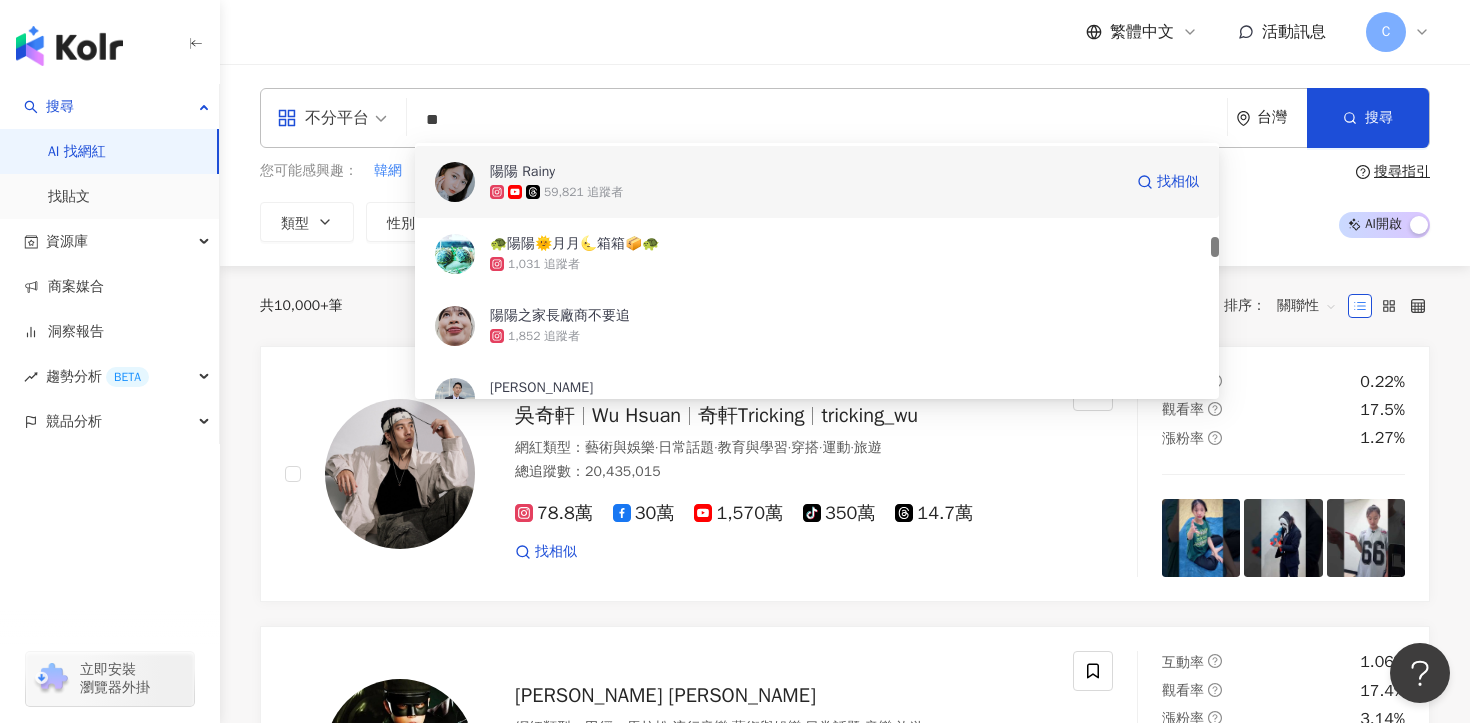 click on "陽陽 Rainy" at bounding box center [806, 172] 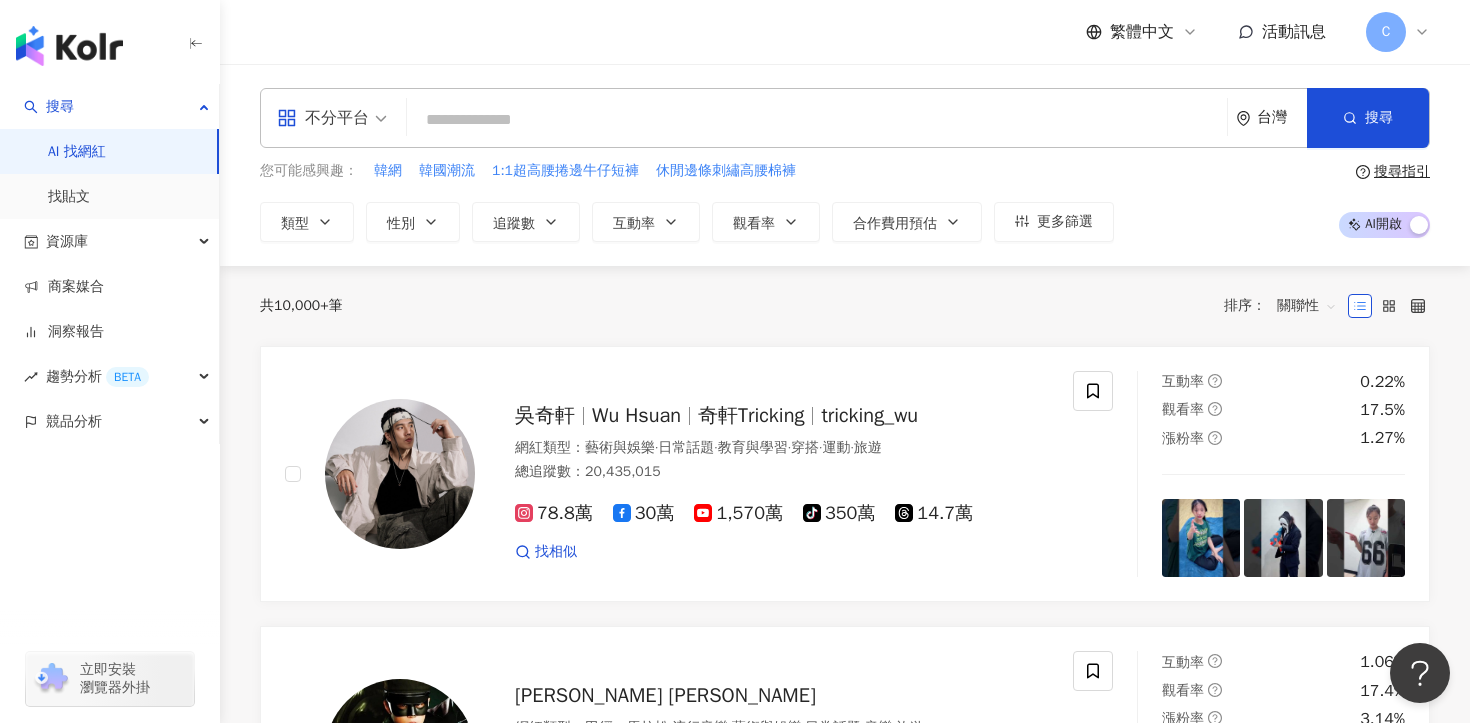 paste on "**" 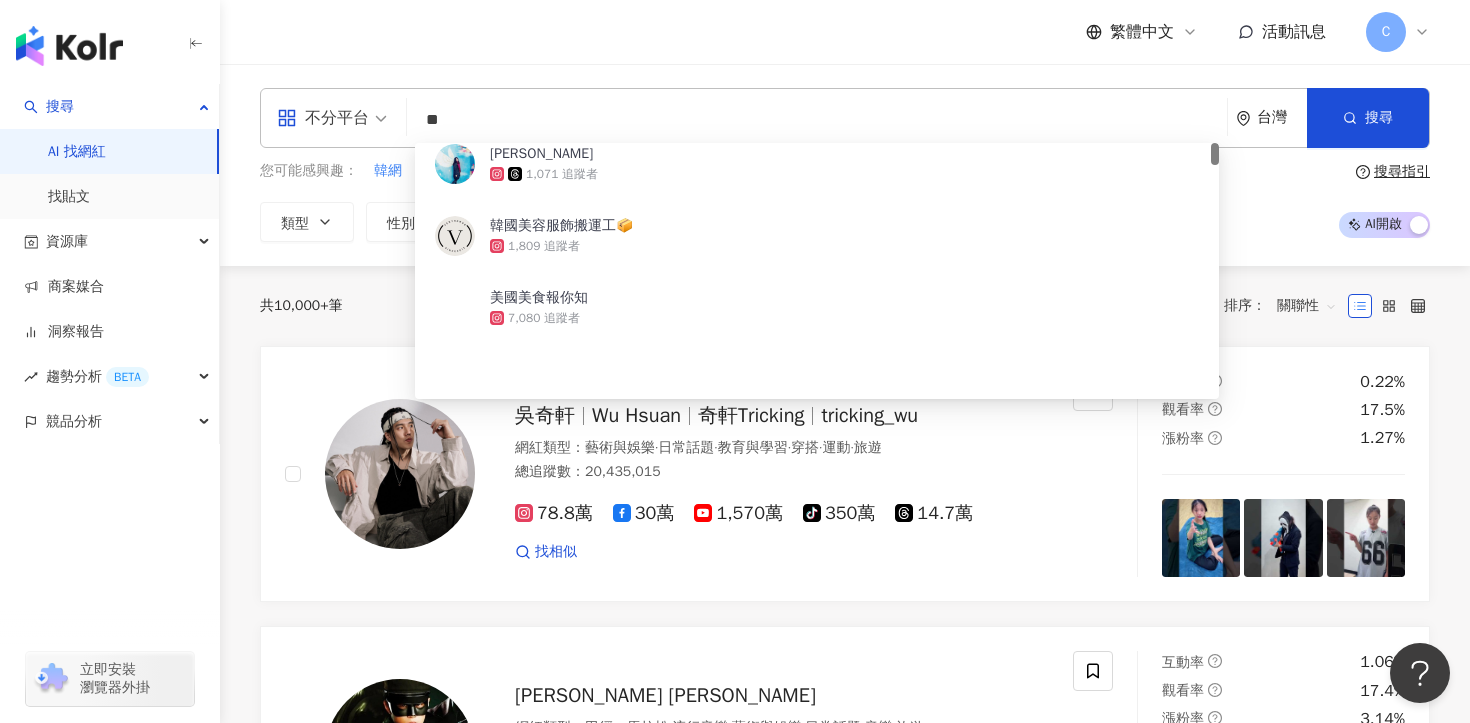 scroll, scrollTop: 0, scrollLeft: 0, axis: both 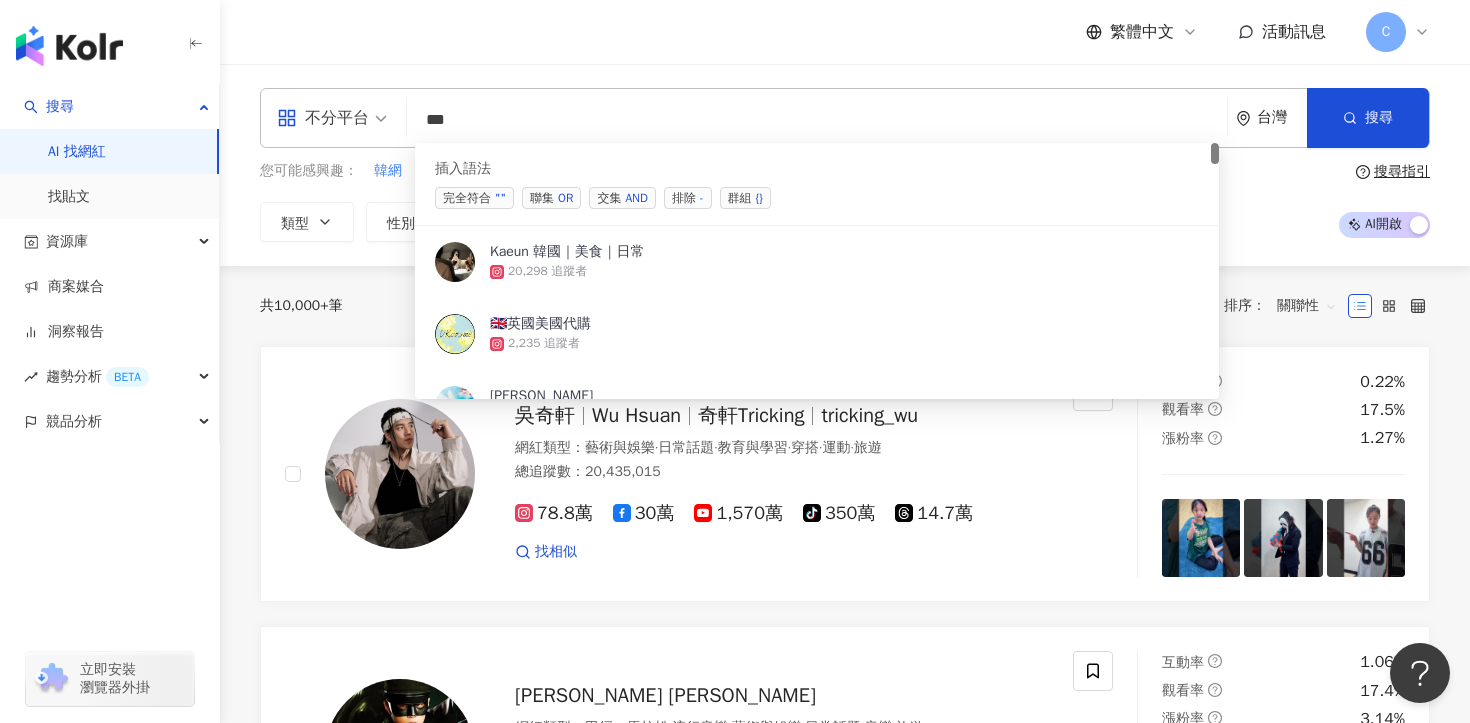 paste on "**********" 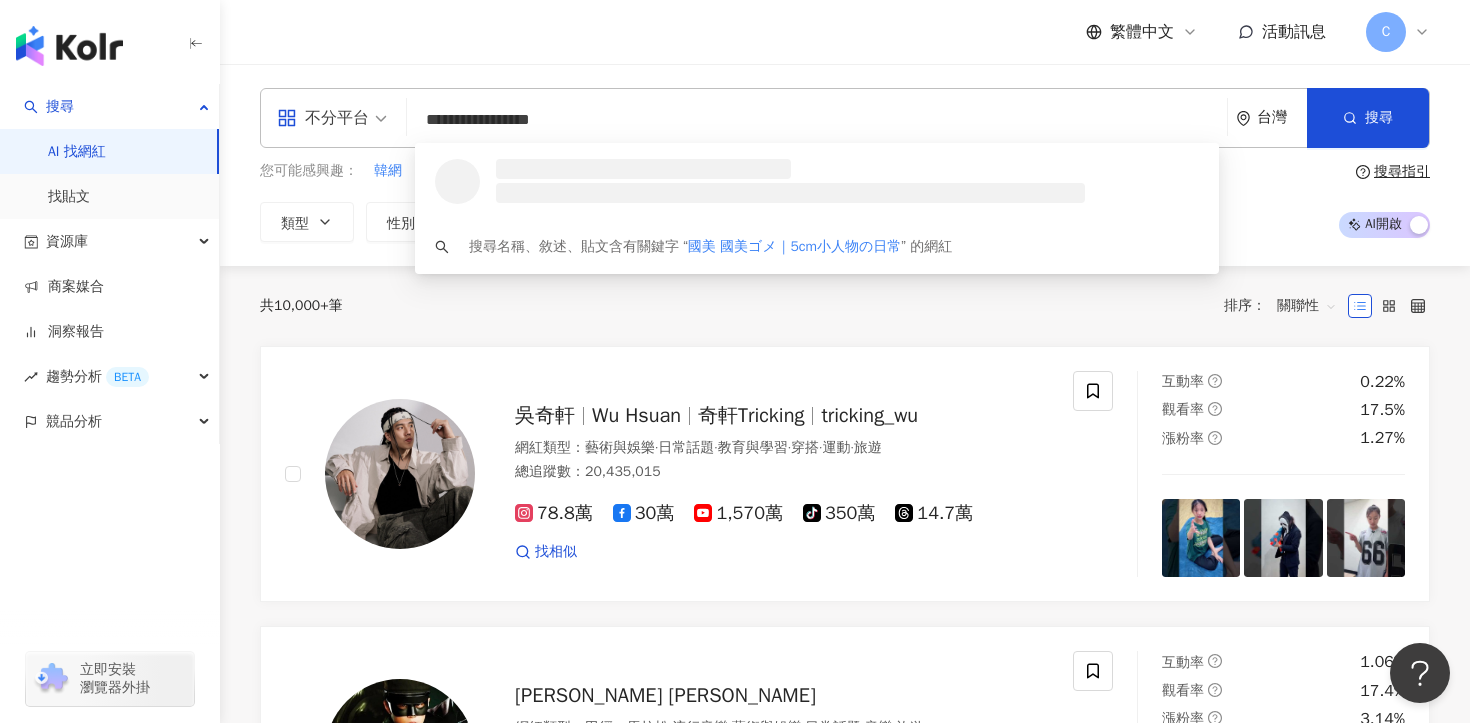 drag, startPoint x: 469, startPoint y: 118, endPoint x: 414, endPoint y: 115, distance: 55.081757 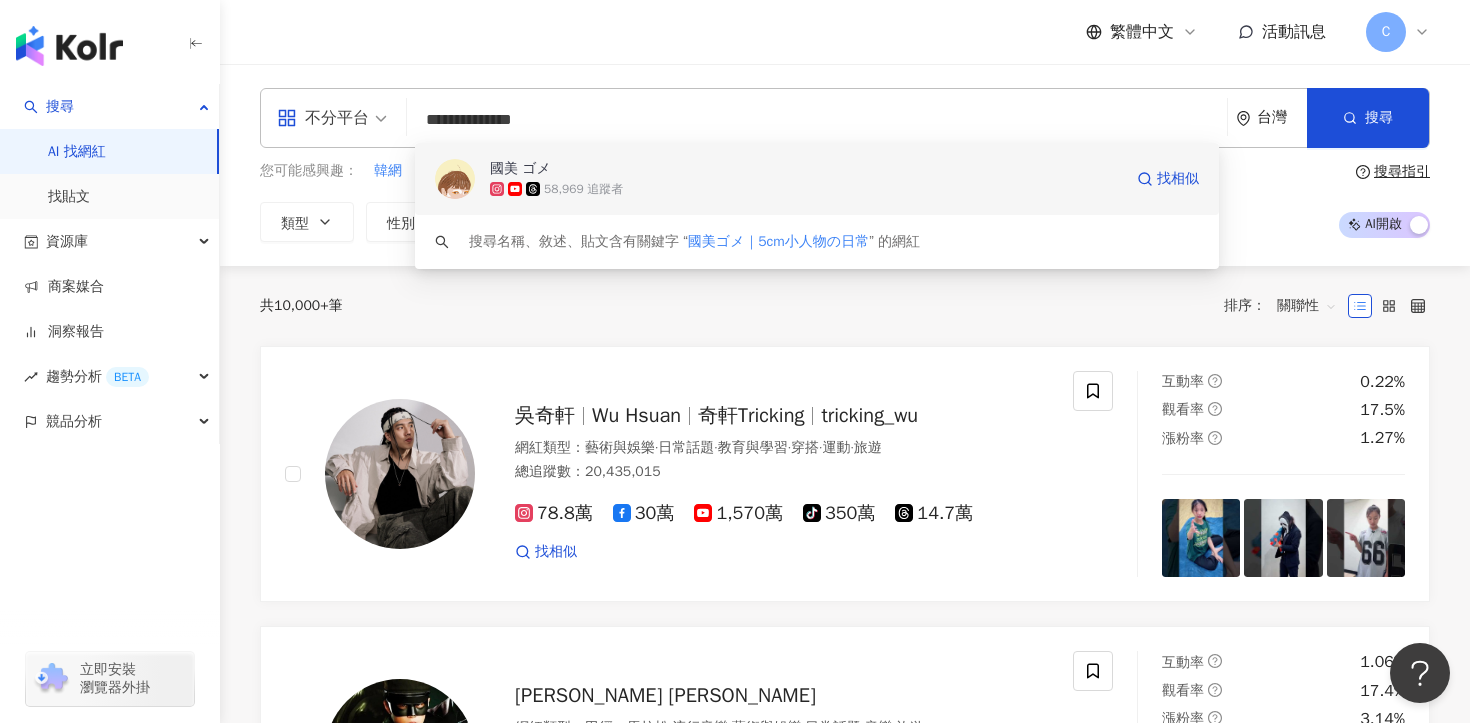 click on "58,969   追蹤者" at bounding box center (806, 189) 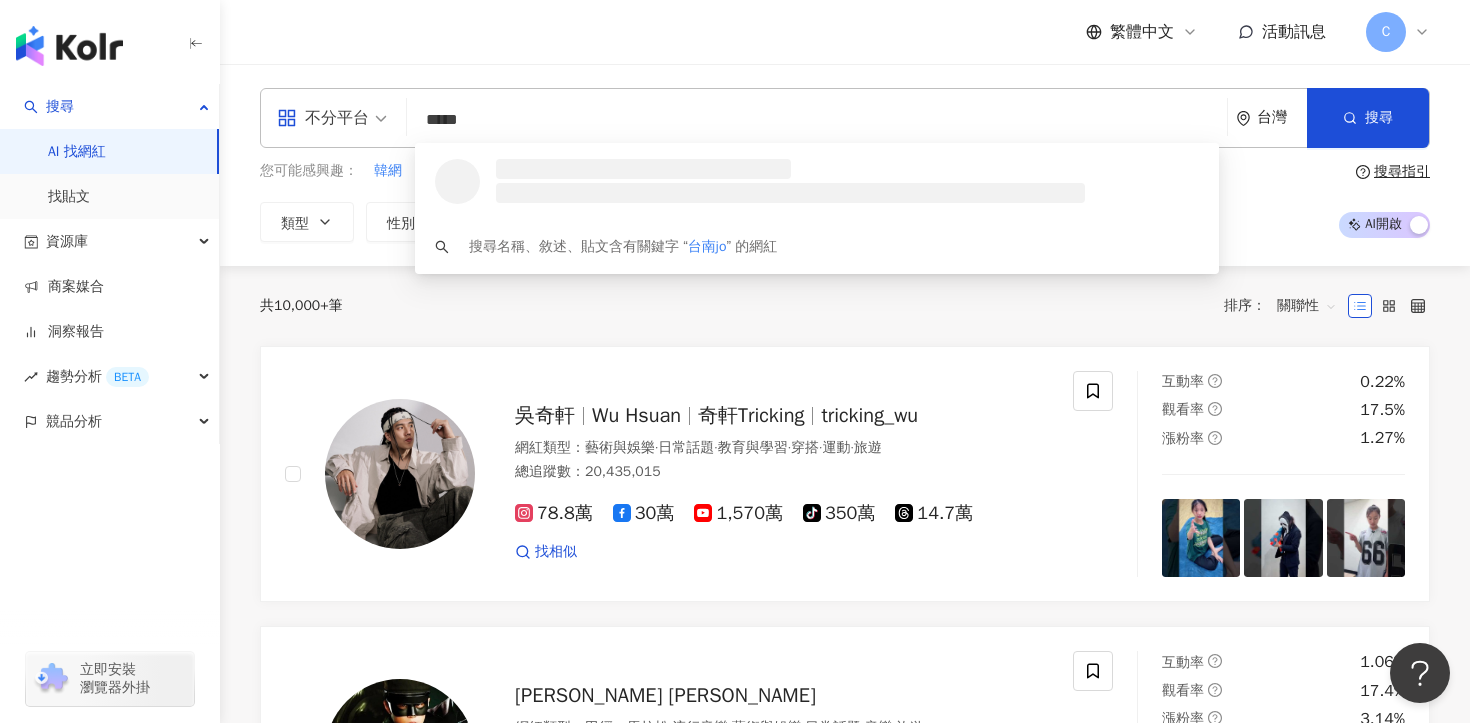 type on "******" 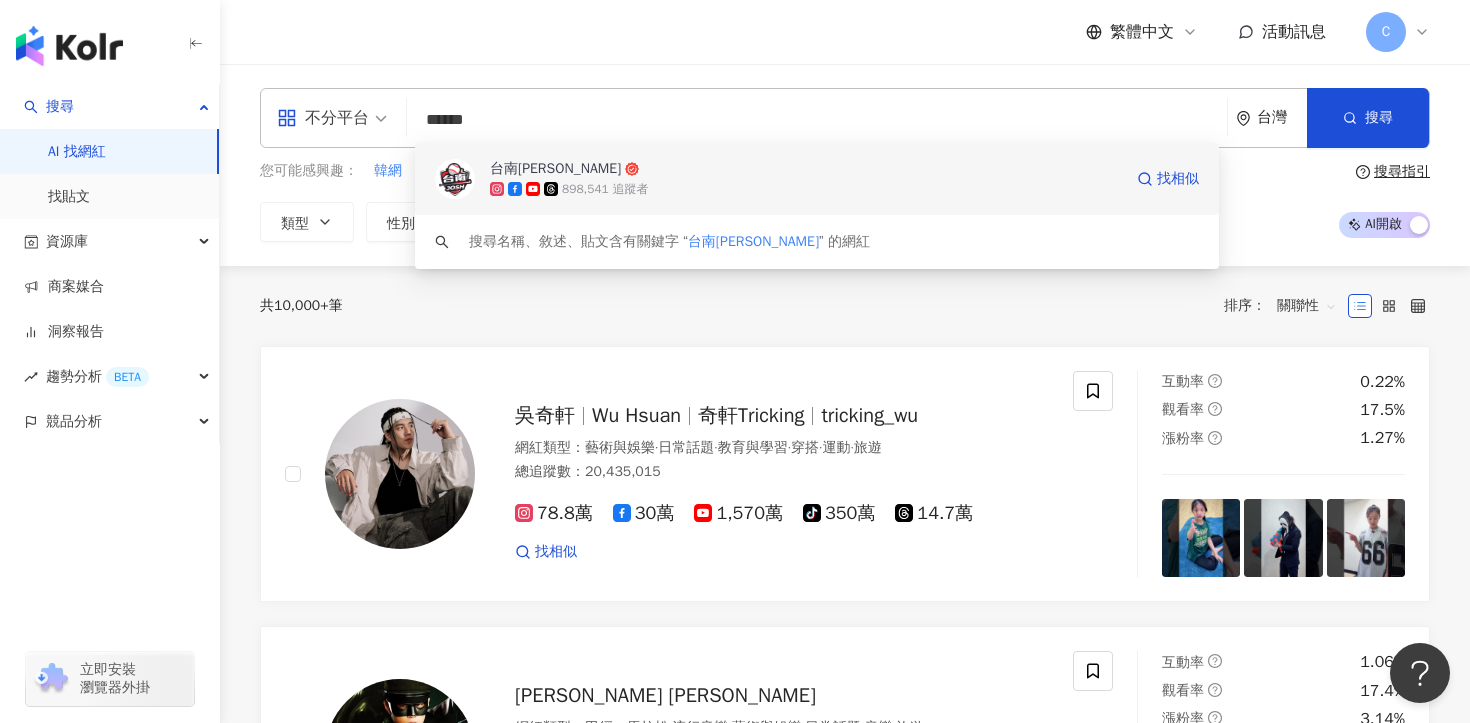 click on "898,541   追蹤者" at bounding box center (605, 189) 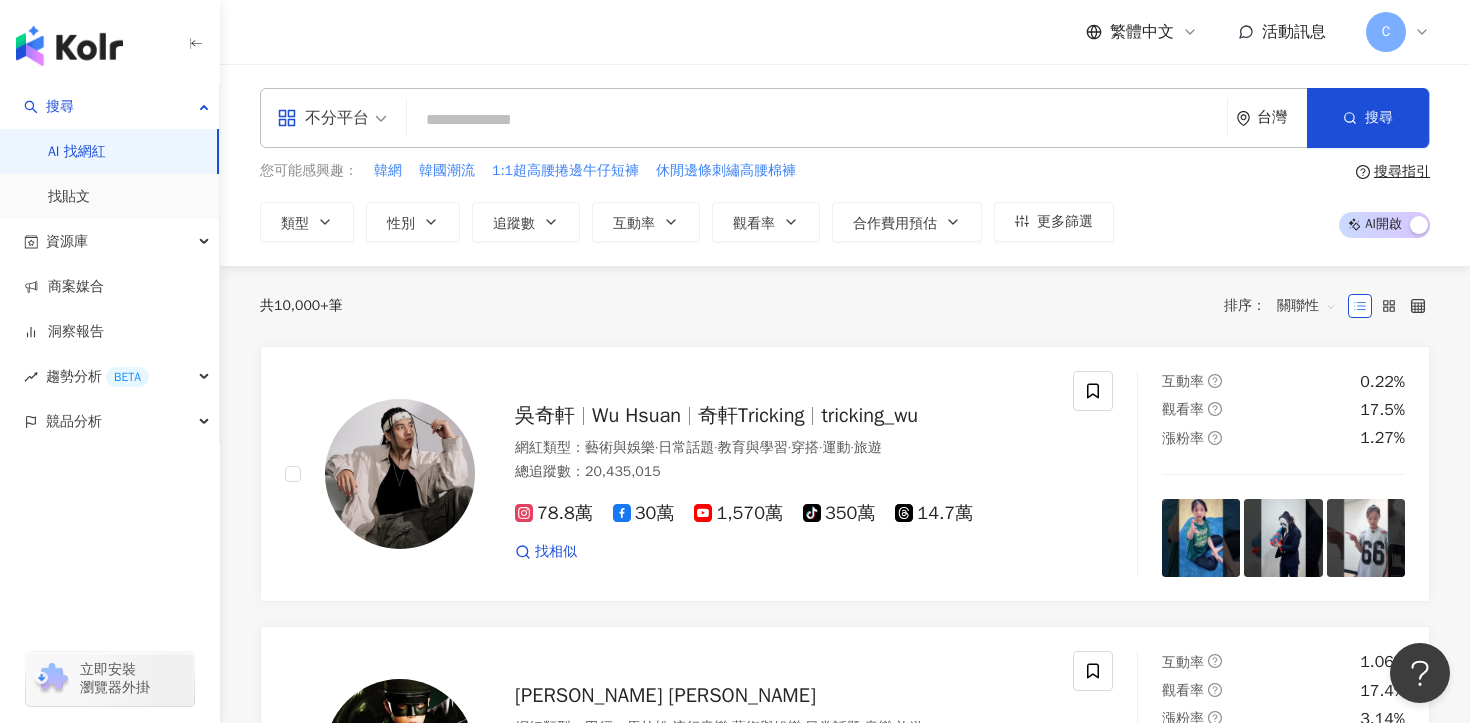 paste on "*****" 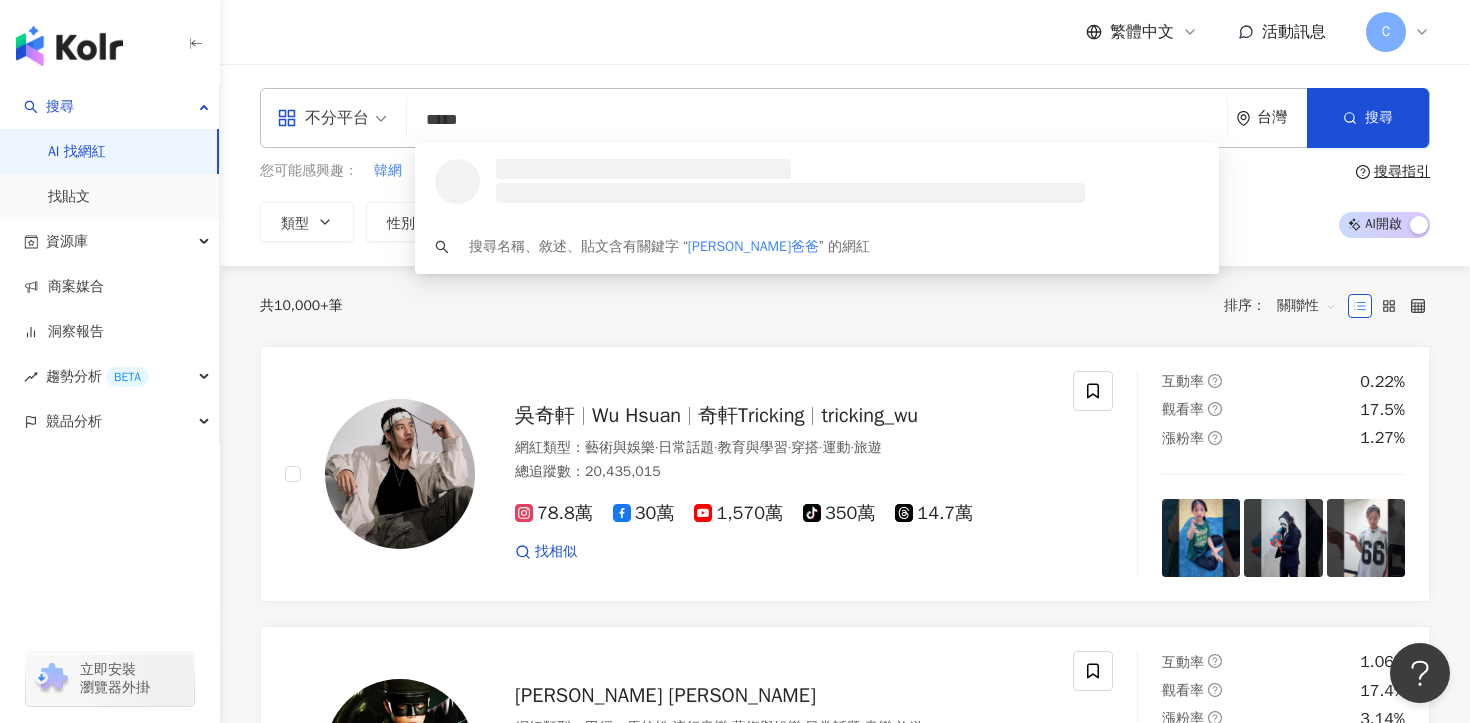 type on "*****" 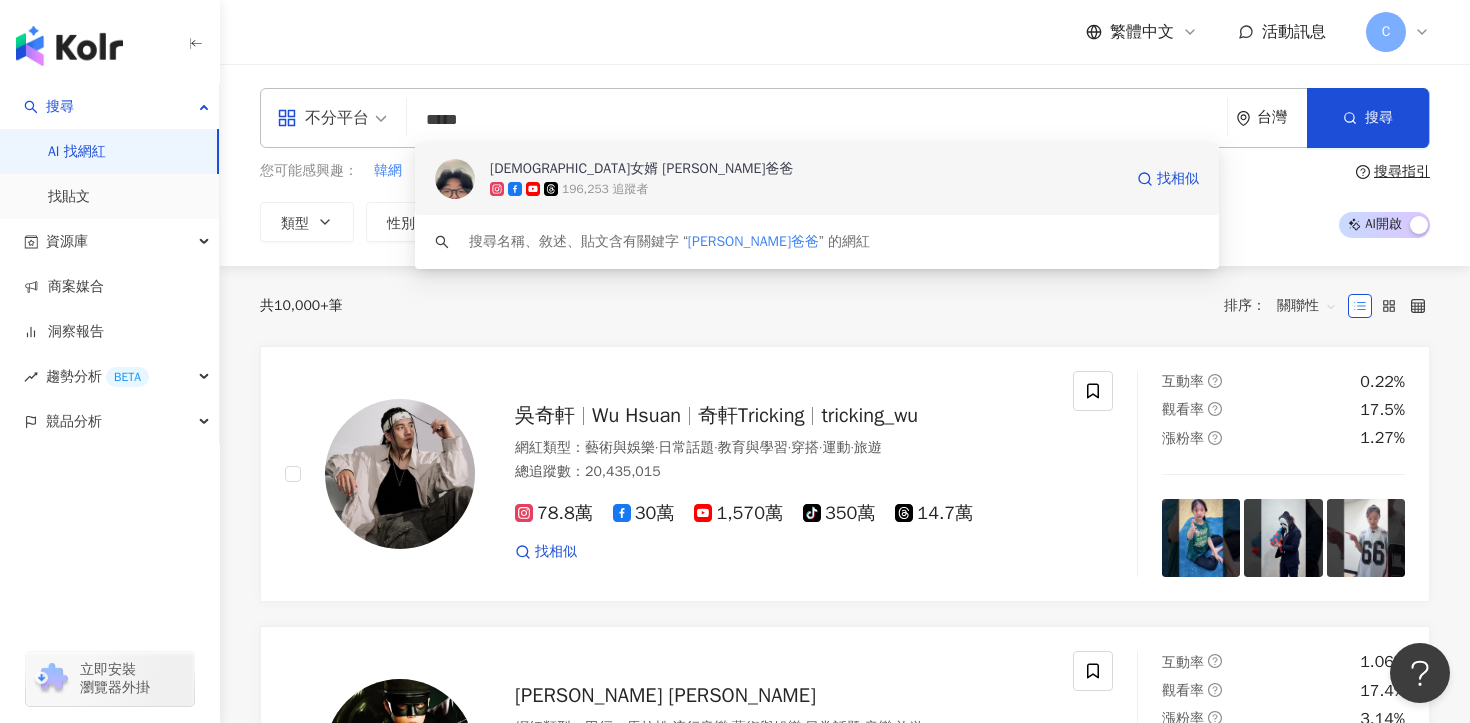 click on "196,253   追蹤者" at bounding box center [605, 189] 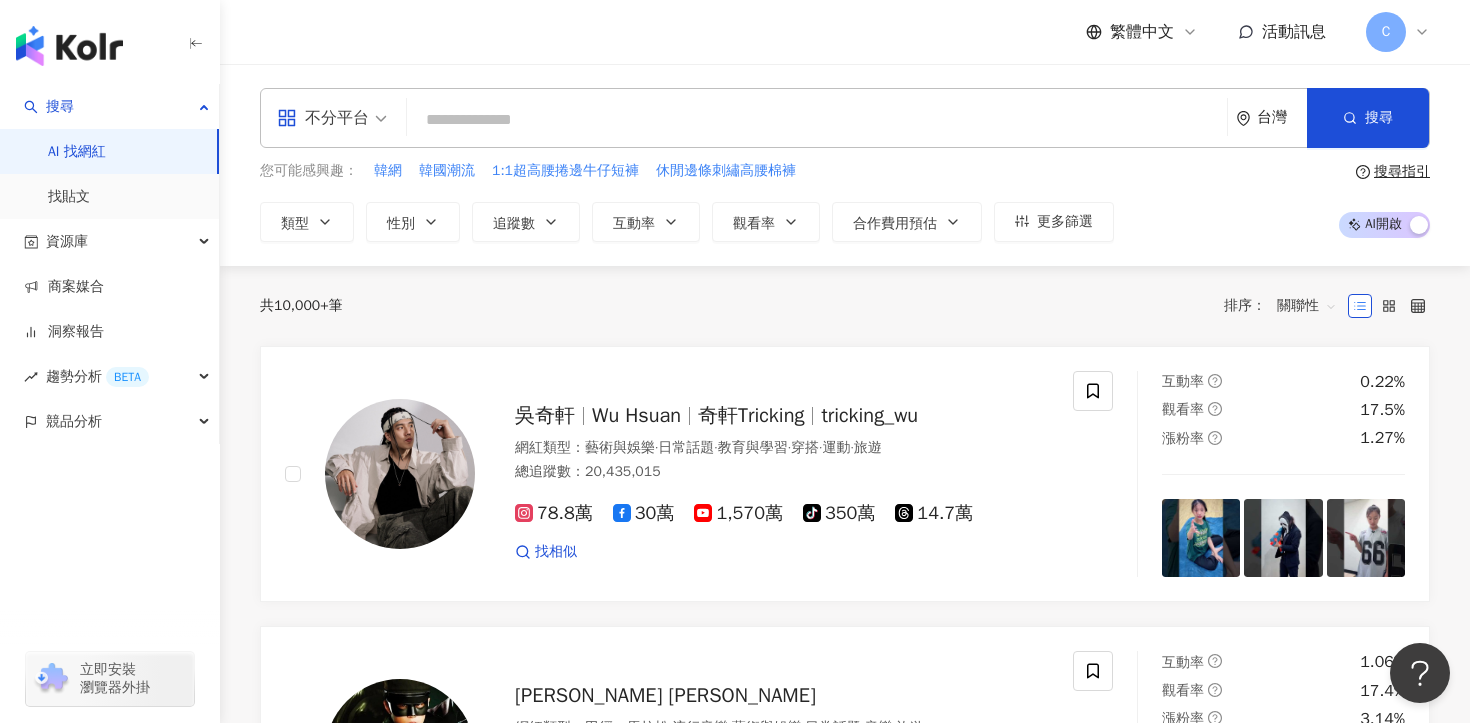 paste on "*****" 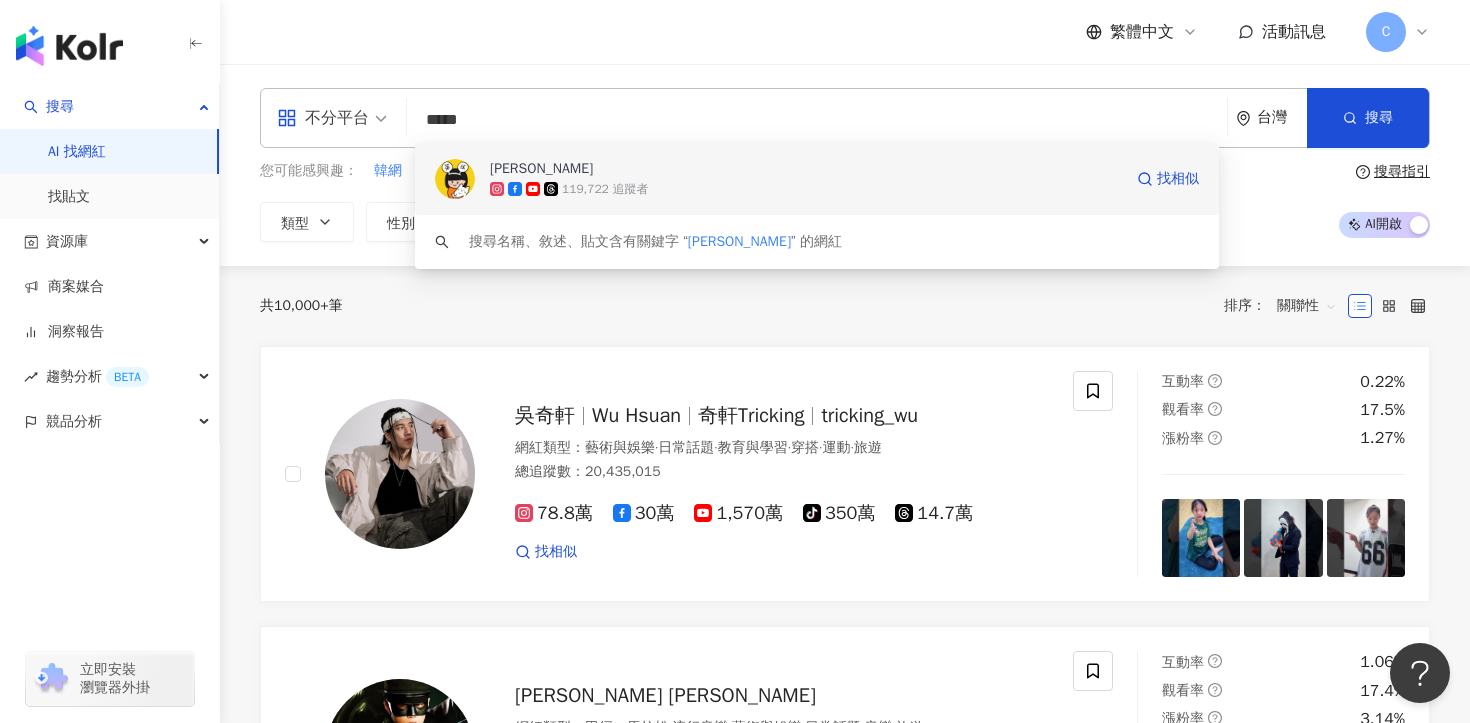 click on "119,722   追蹤者" at bounding box center (806, 189) 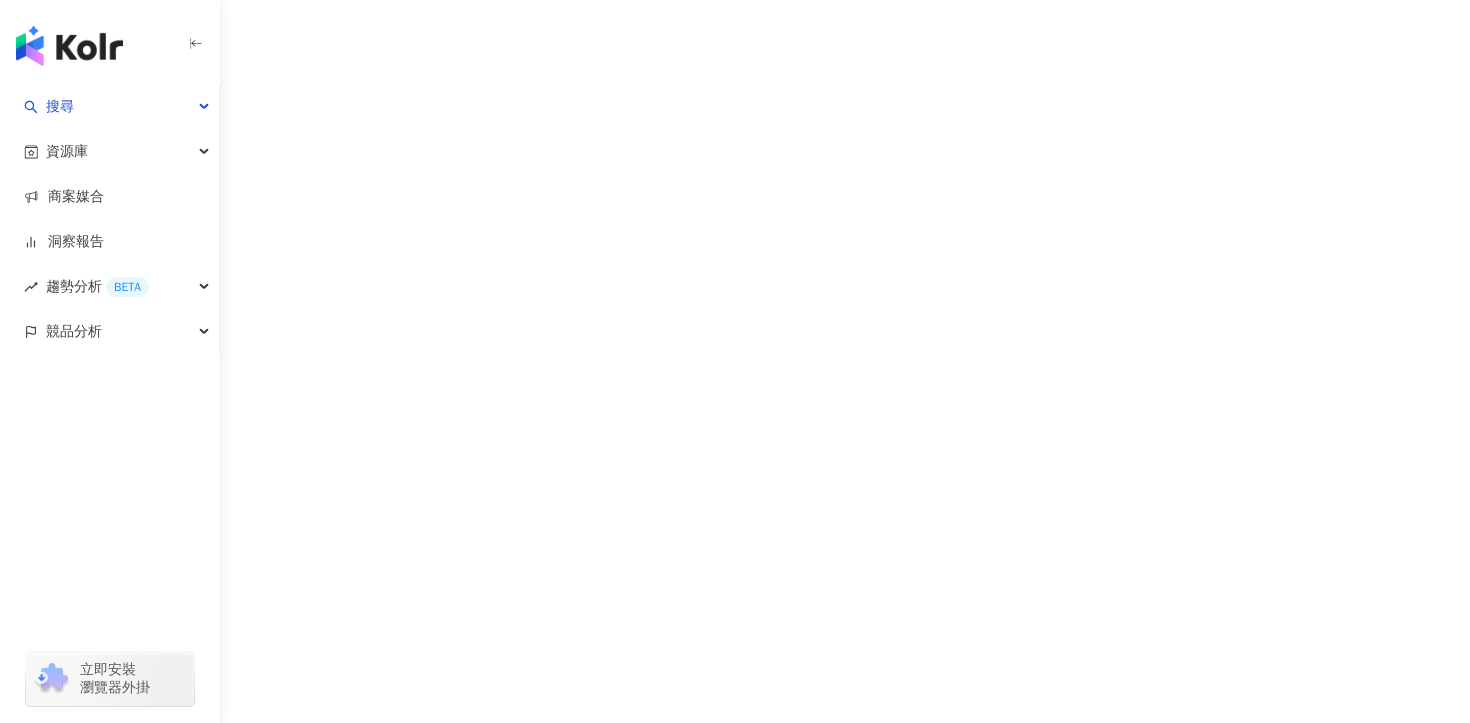 scroll, scrollTop: 0, scrollLeft: 0, axis: both 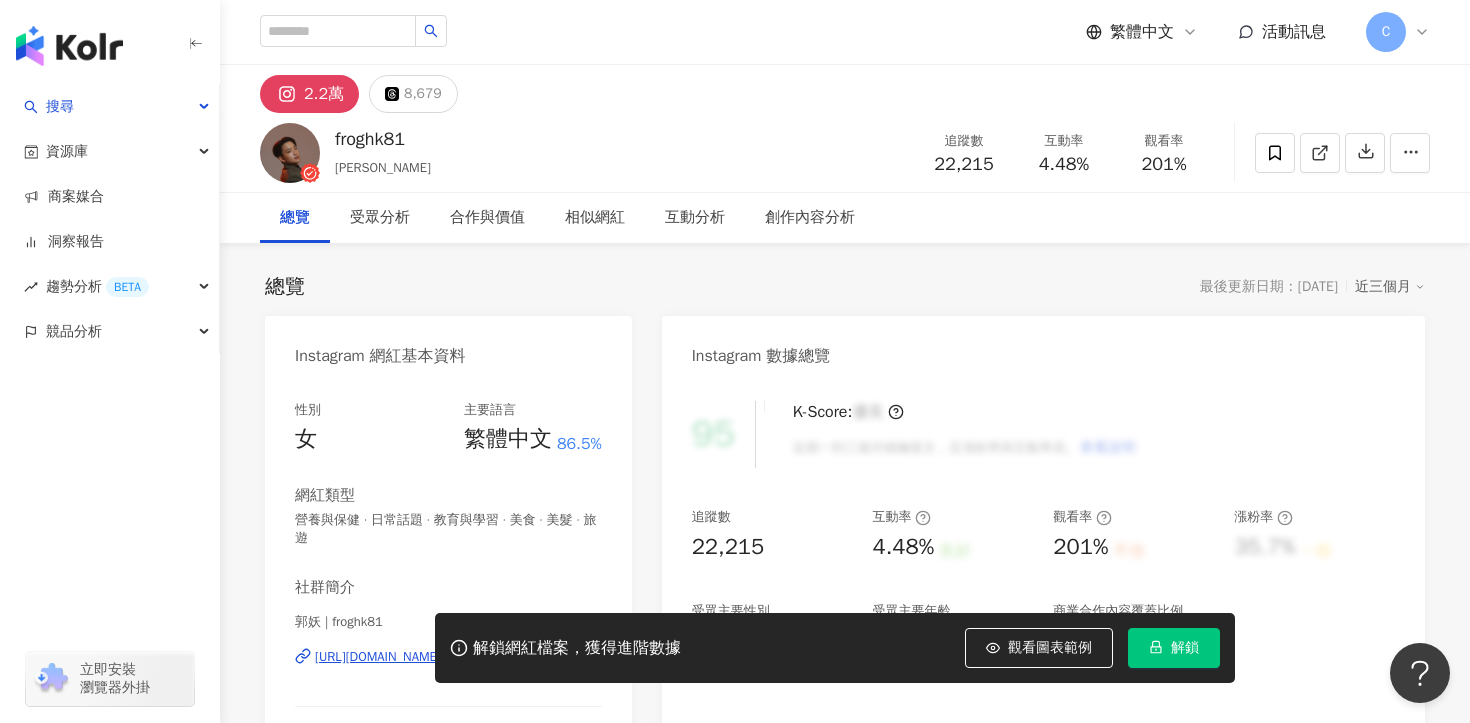 click 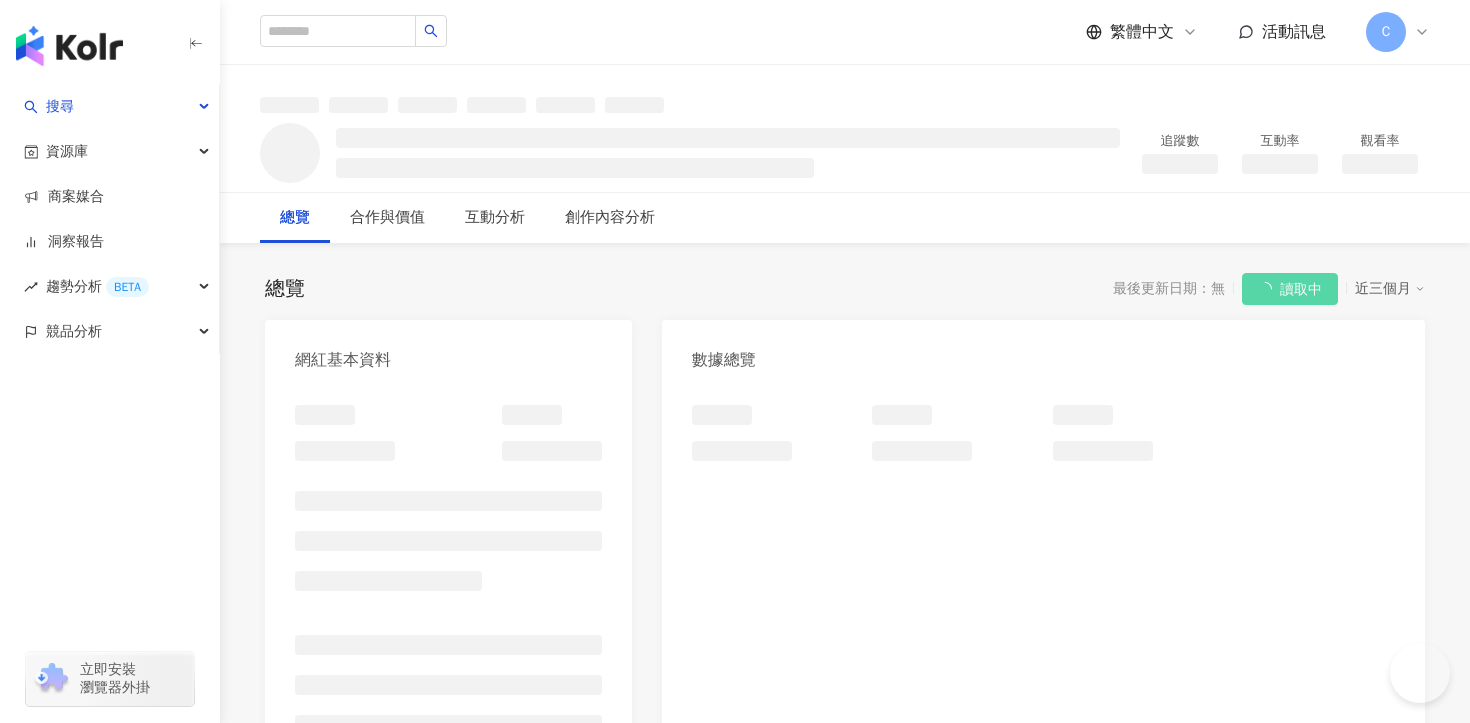 scroll, scrollTop: 0, scrollLeft: 0, axis: both 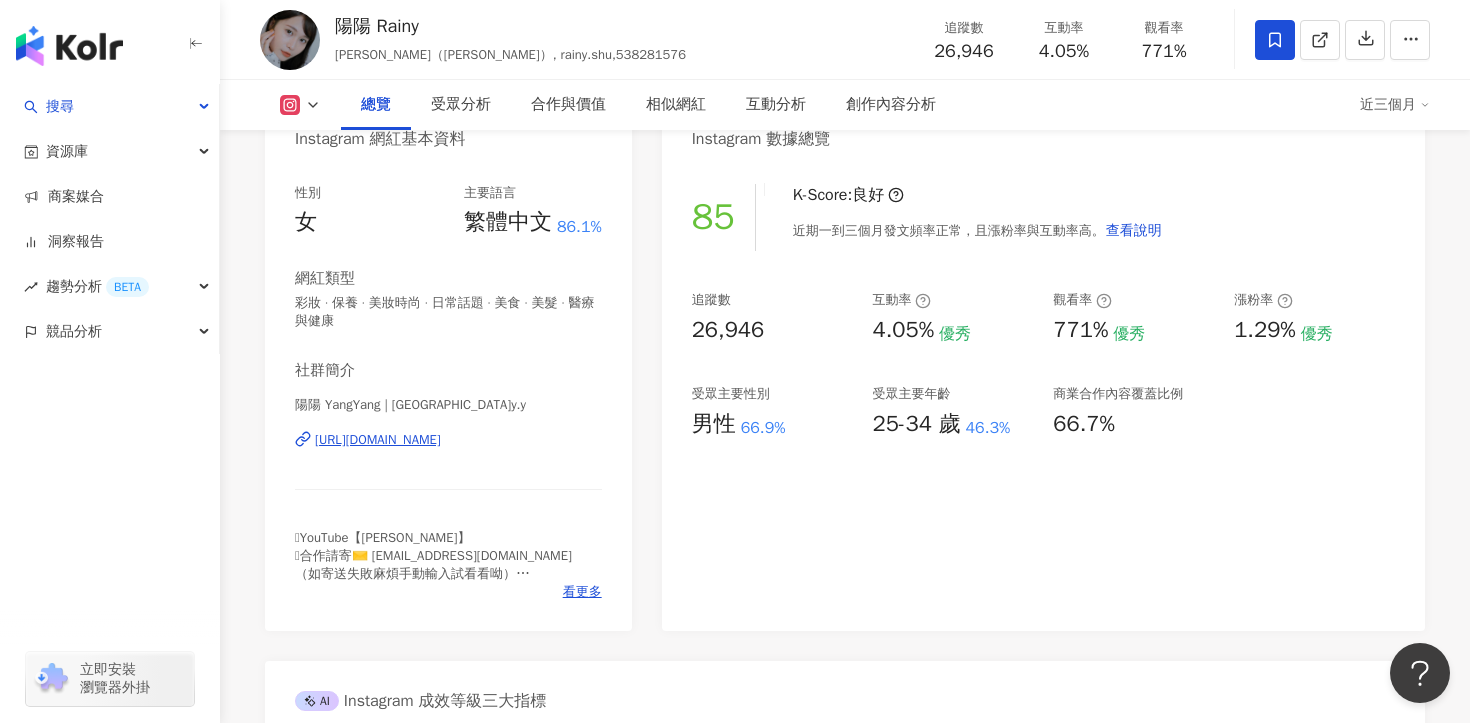 click on "https://www.instagram.com/yangyang.y.y/" at bounding box center (378, 440) 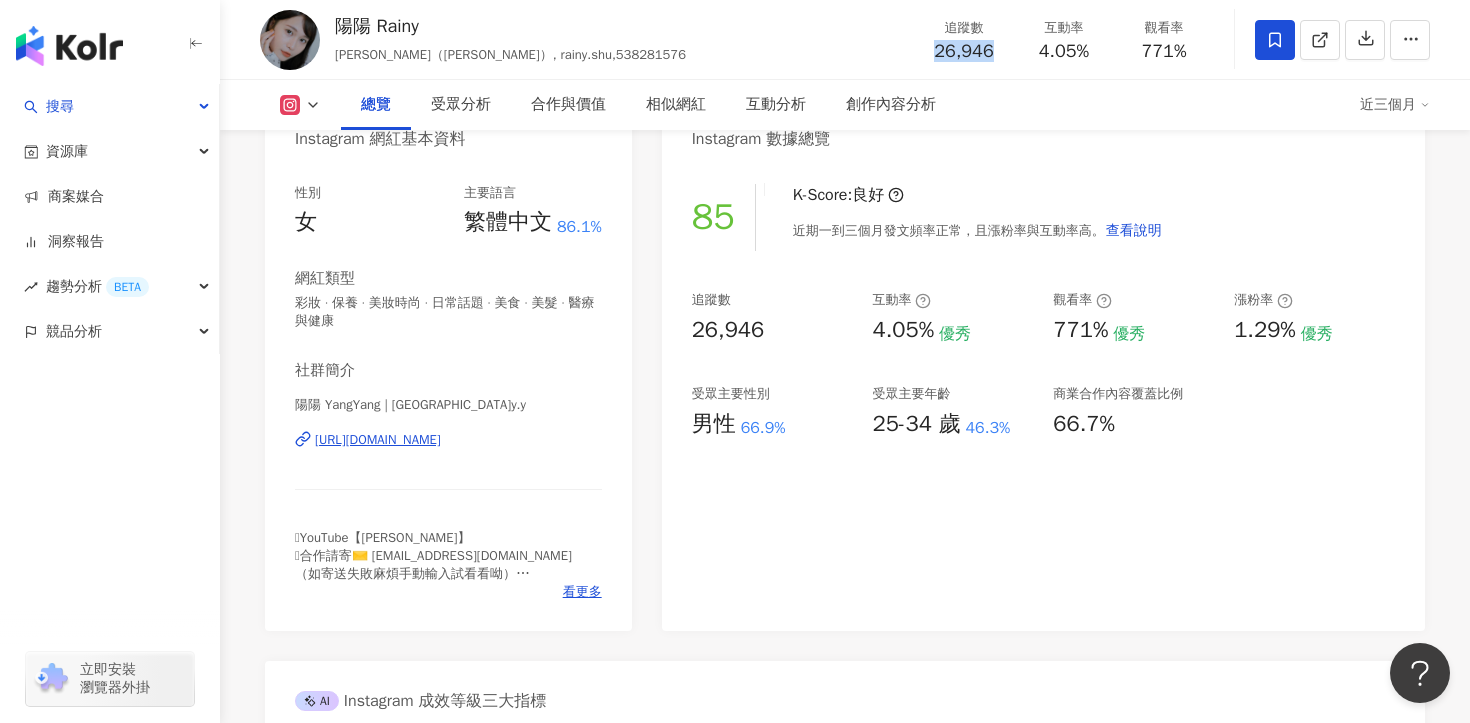 drag, startPoint x: 924, startPoint y: 42, endPoint x: 998, endPoint y: 42, distance: 74 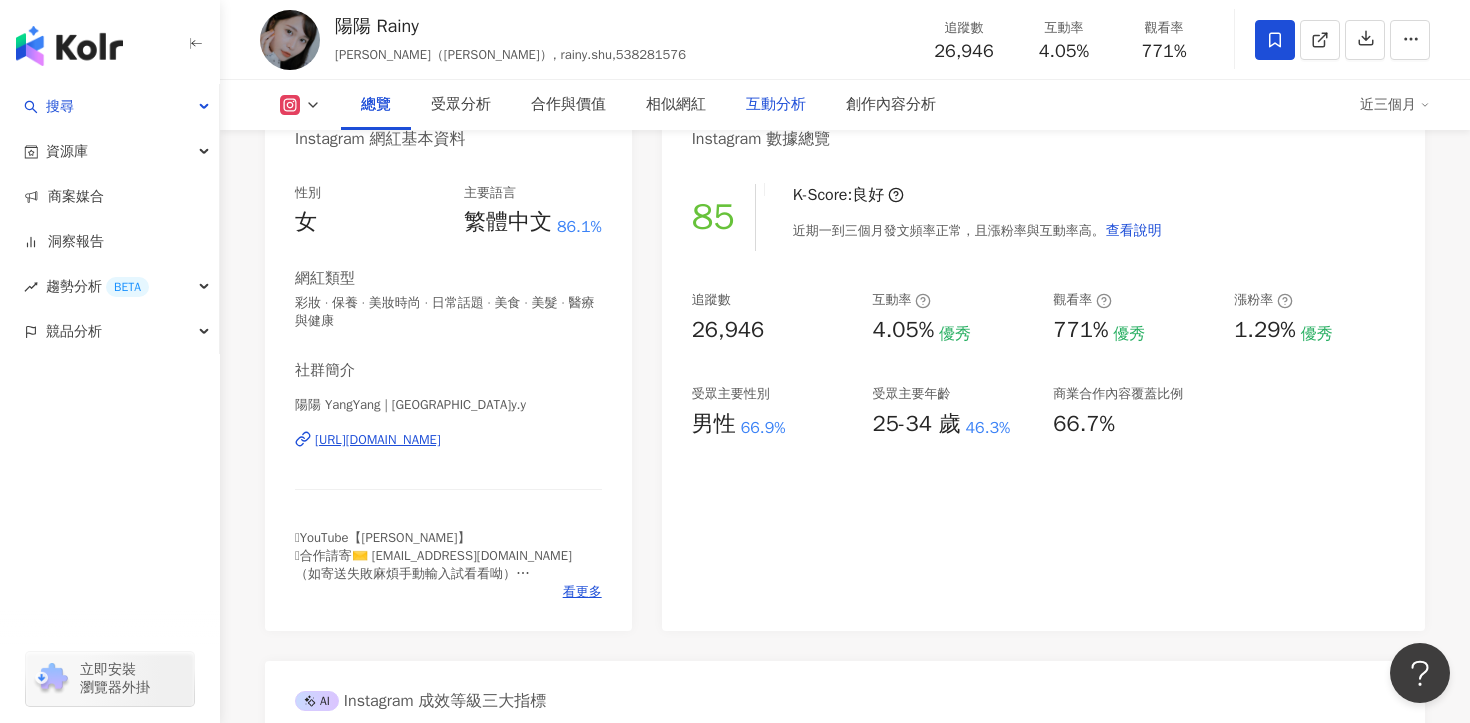 click on "互動分析" at bounding box center (776, 105) 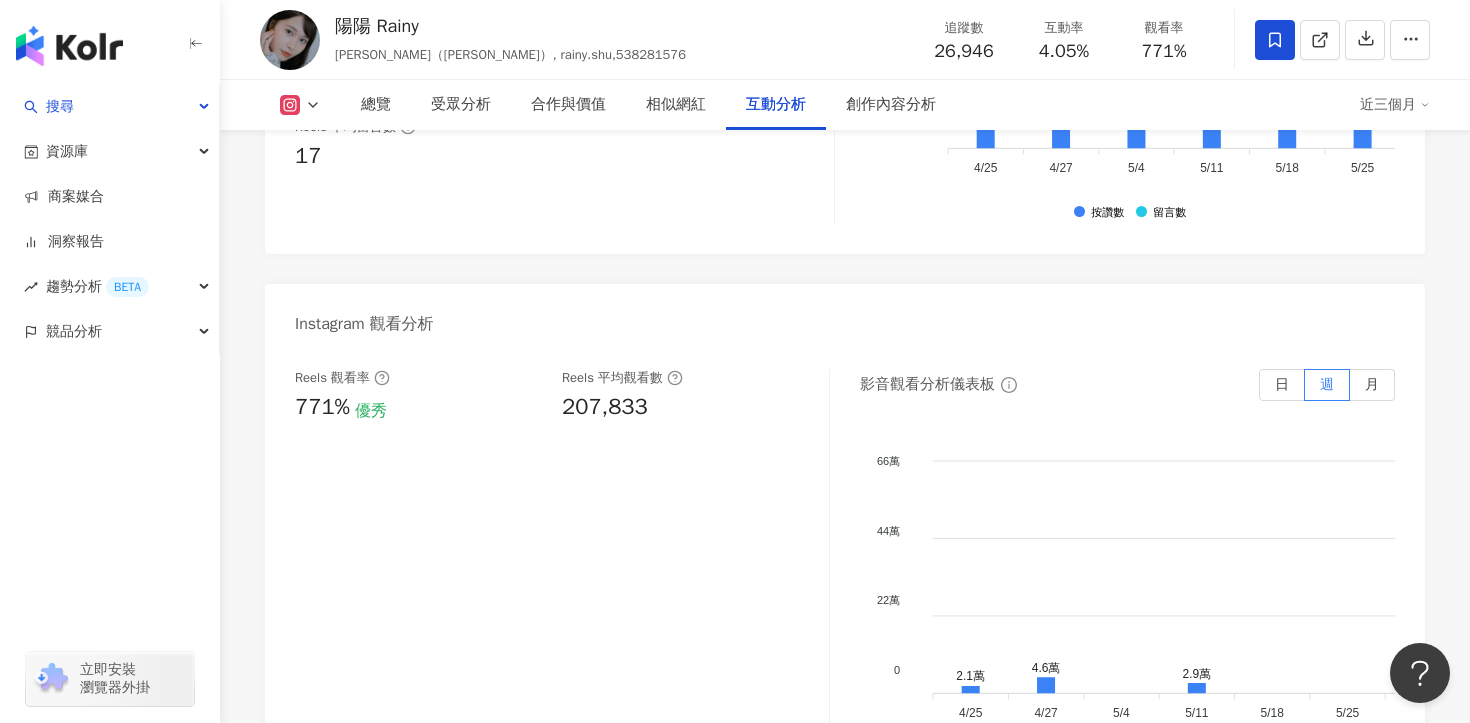 scroll, scrollTop: 4456, scrollLeft: 0, axis: vertical 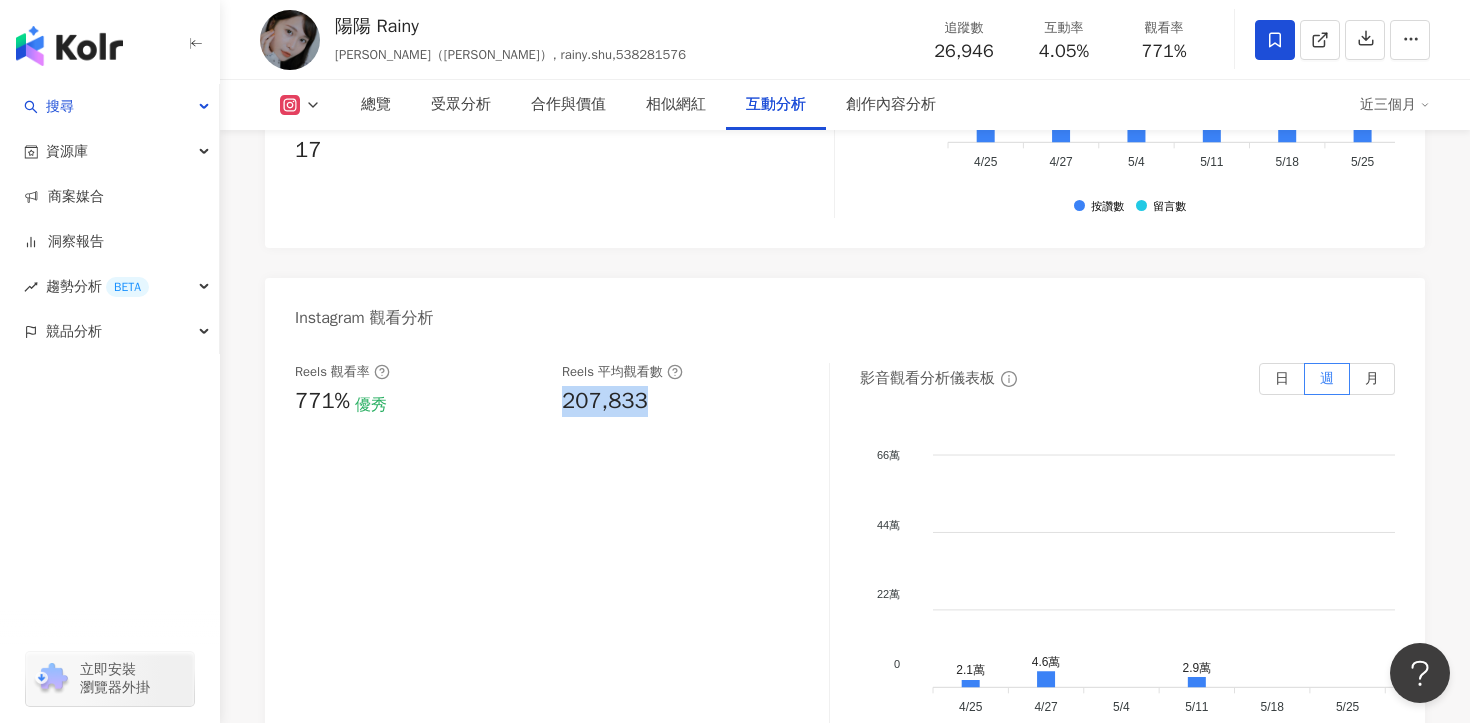 drag, startPoint x: 555, startPoint y: 385, endPoint x: 649, endPoint y: 385, distance: 94 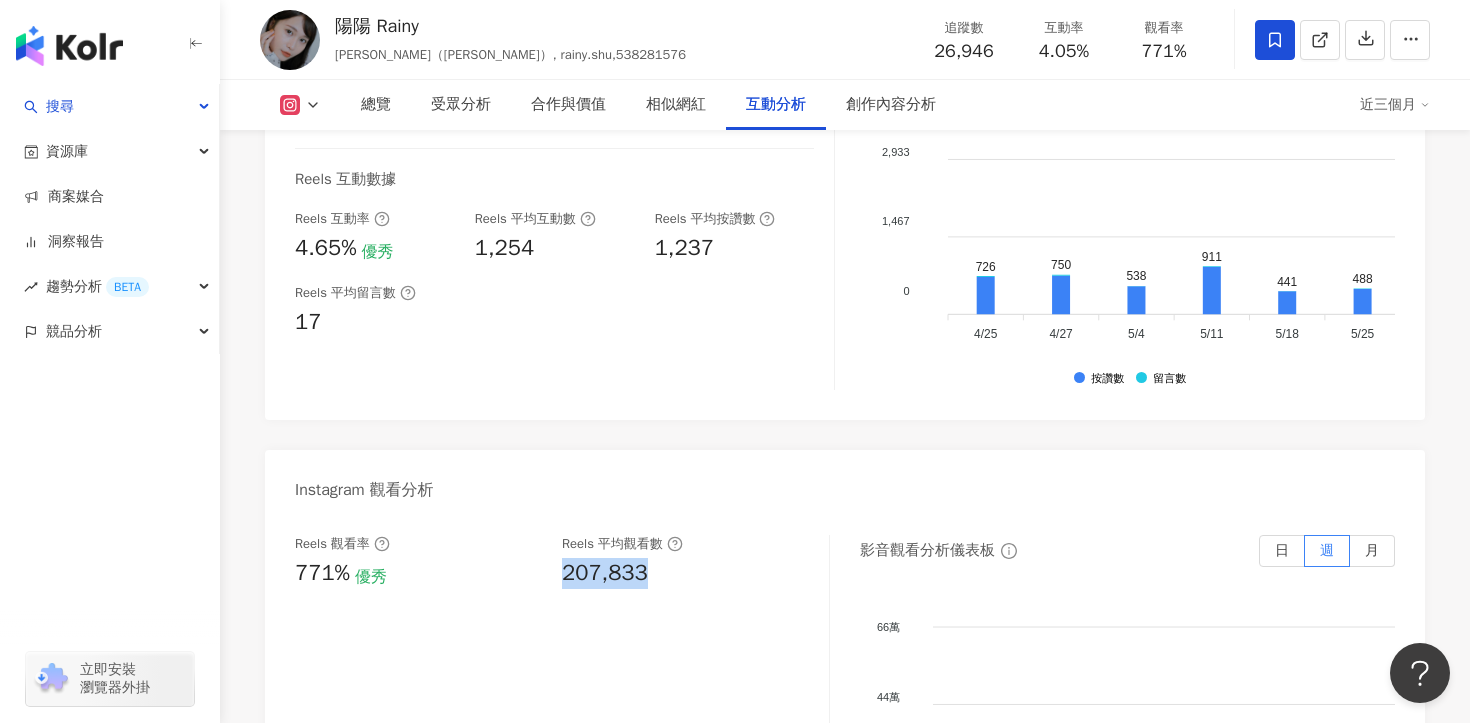 scroll, scrollTop: 4108, scrollLeft: 0, axis: vertical 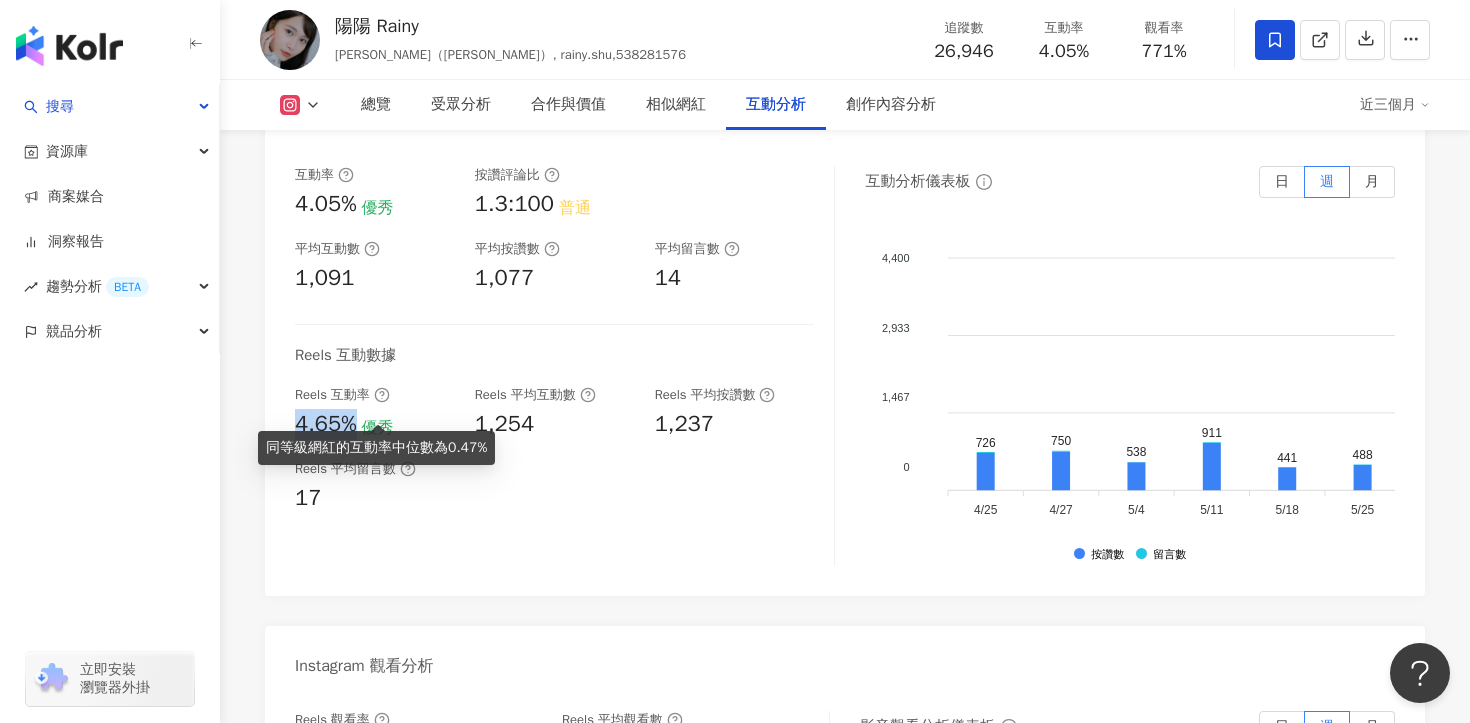 drag, startPoint x: 293, startPoint y: 403, endPoint x: 357, endPoint y: 402, distance: 64.00781 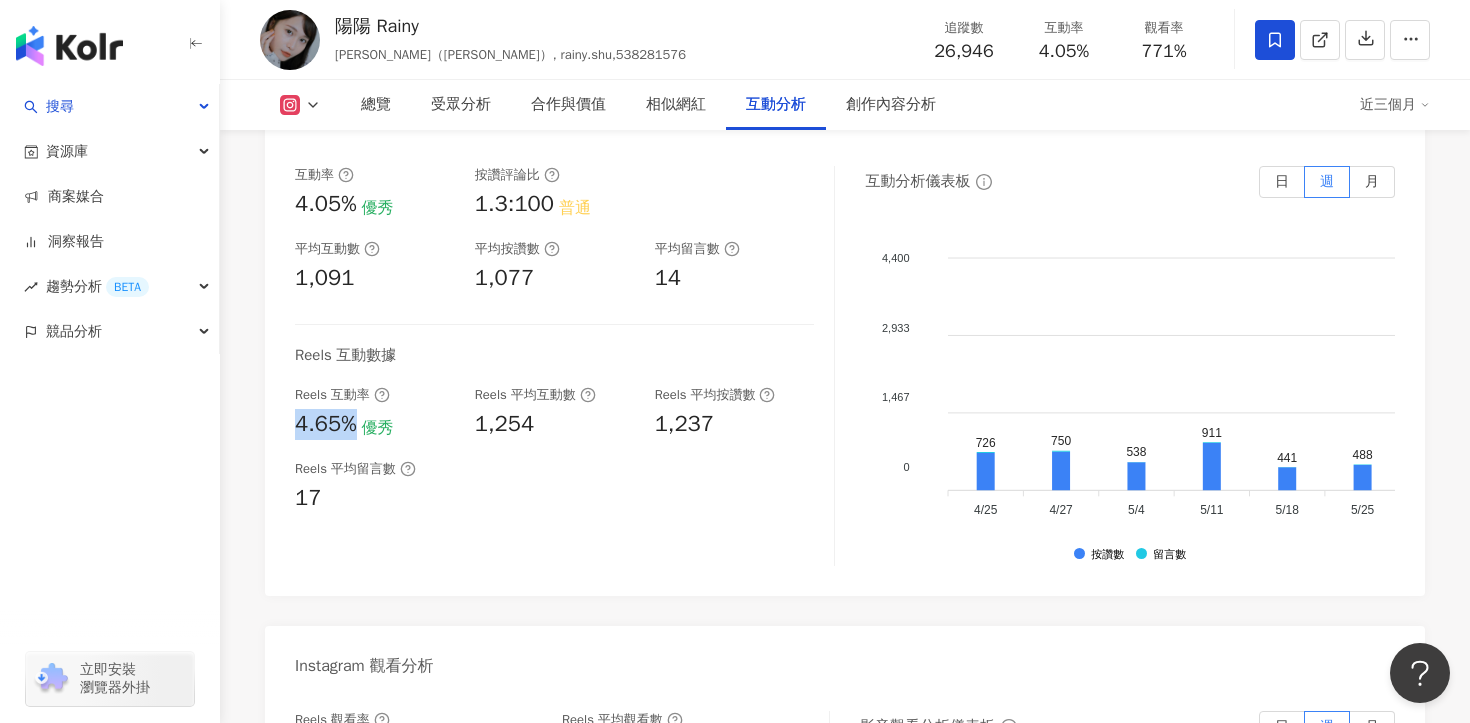 copy on "4.65%" 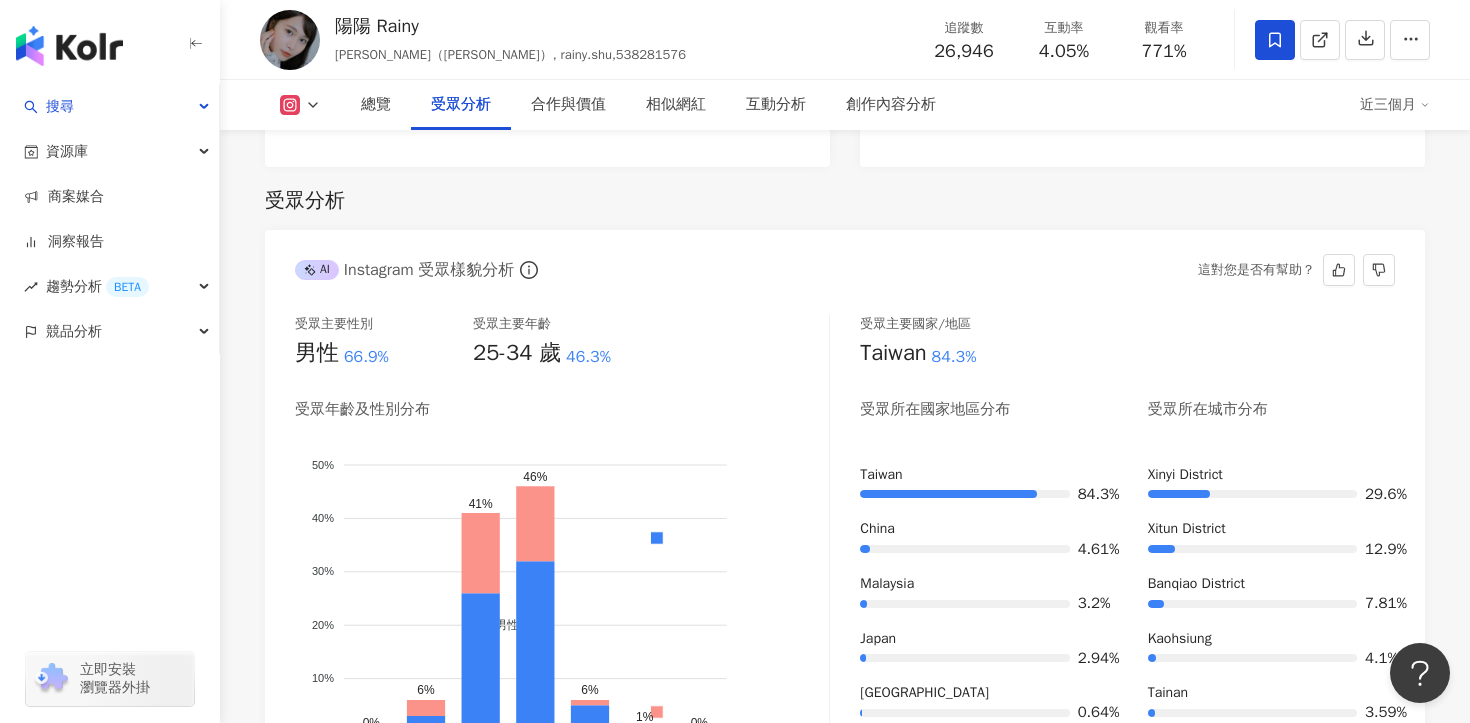 scroll, scrollTop: 1824, scrollLeft: 0, axis: vertical 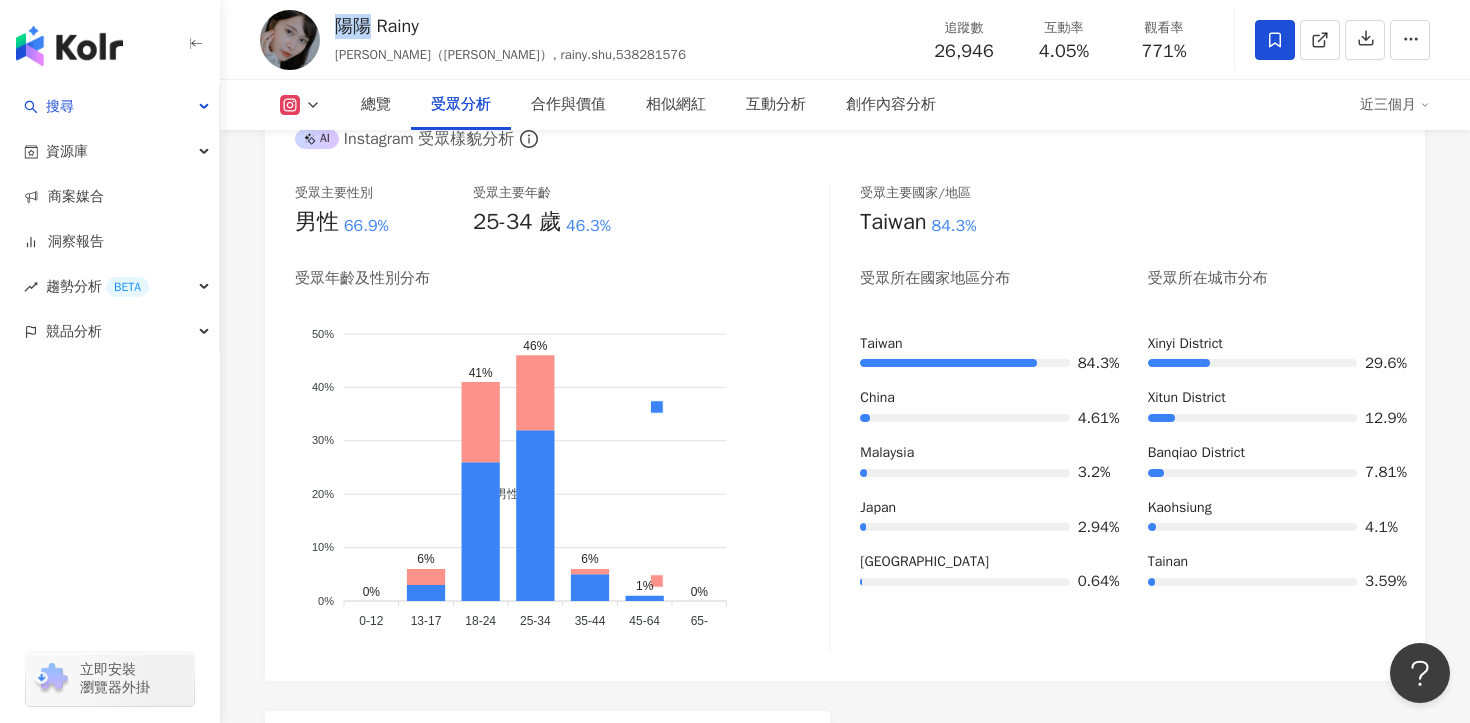 drag, startPoint x: 334, startPoint y: 24, endPoint x: 368, endPoint y: 24, distance: 34 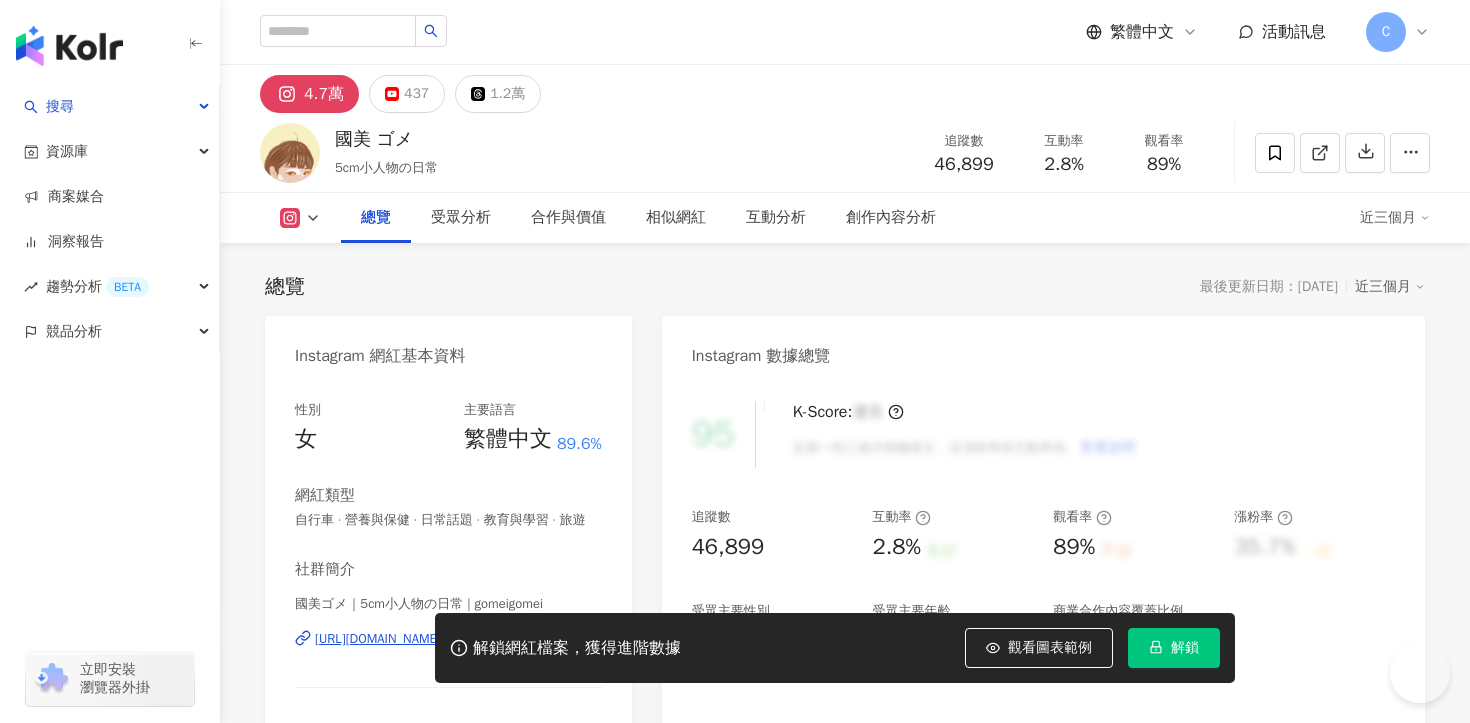 scroll, scrollTop: 0, scrollLeft: 0, axis: both 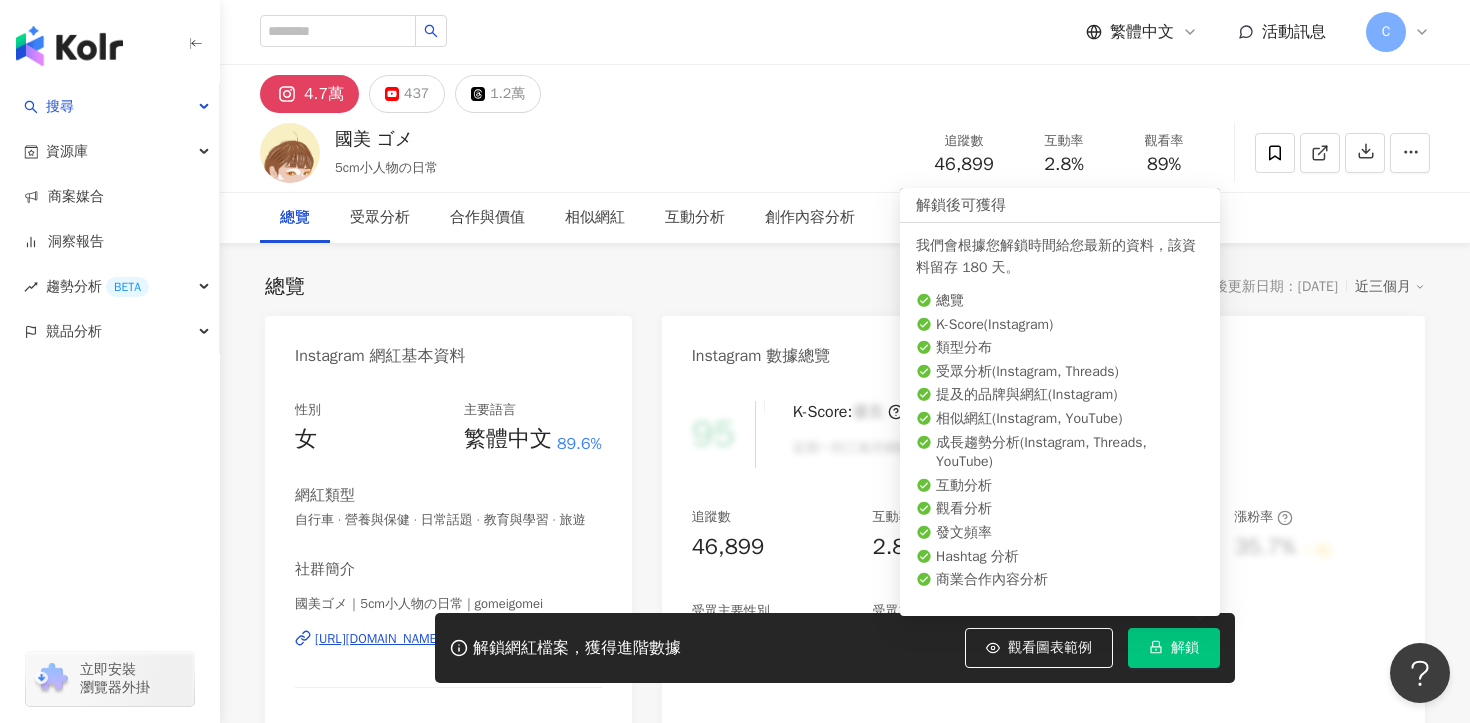 click on "解鎖" at bounding box center (1185, 648) 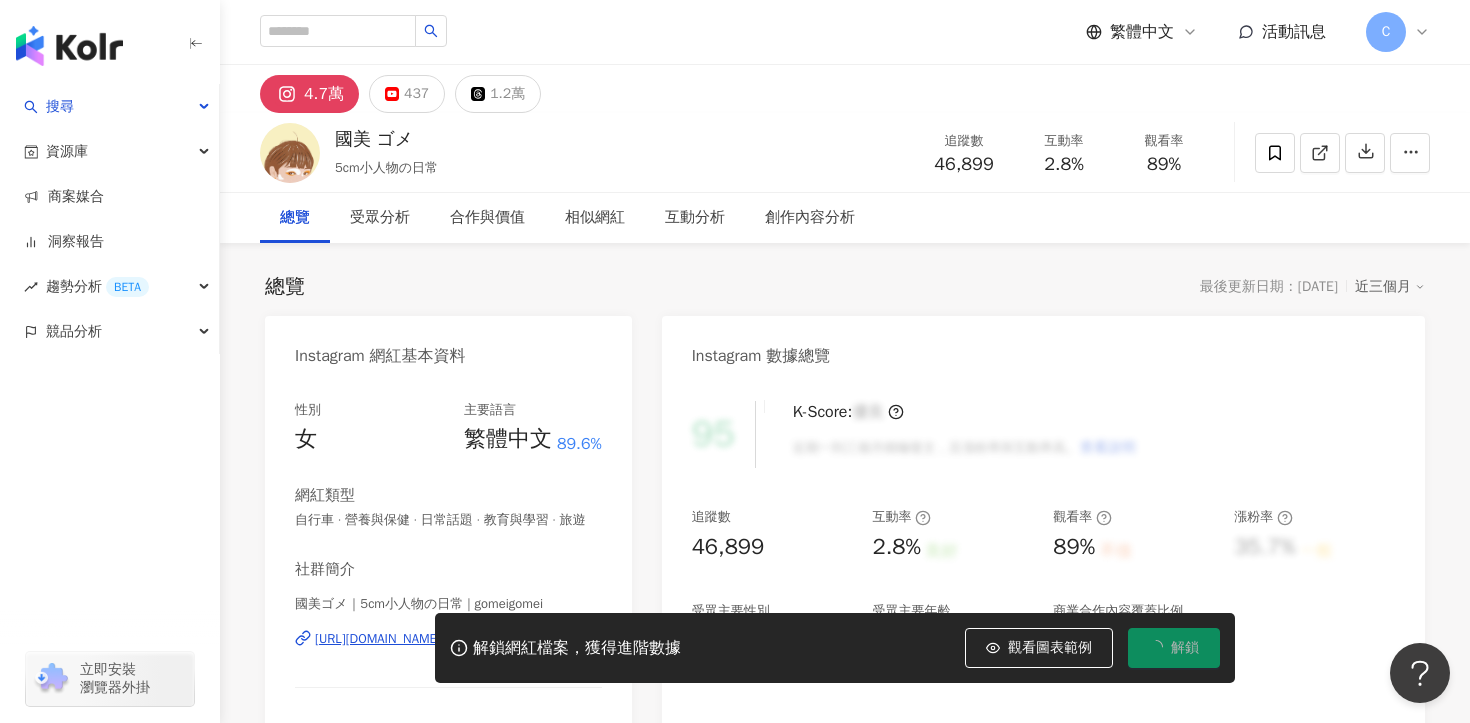 click on "46,899" at bounding box center (963, 164) 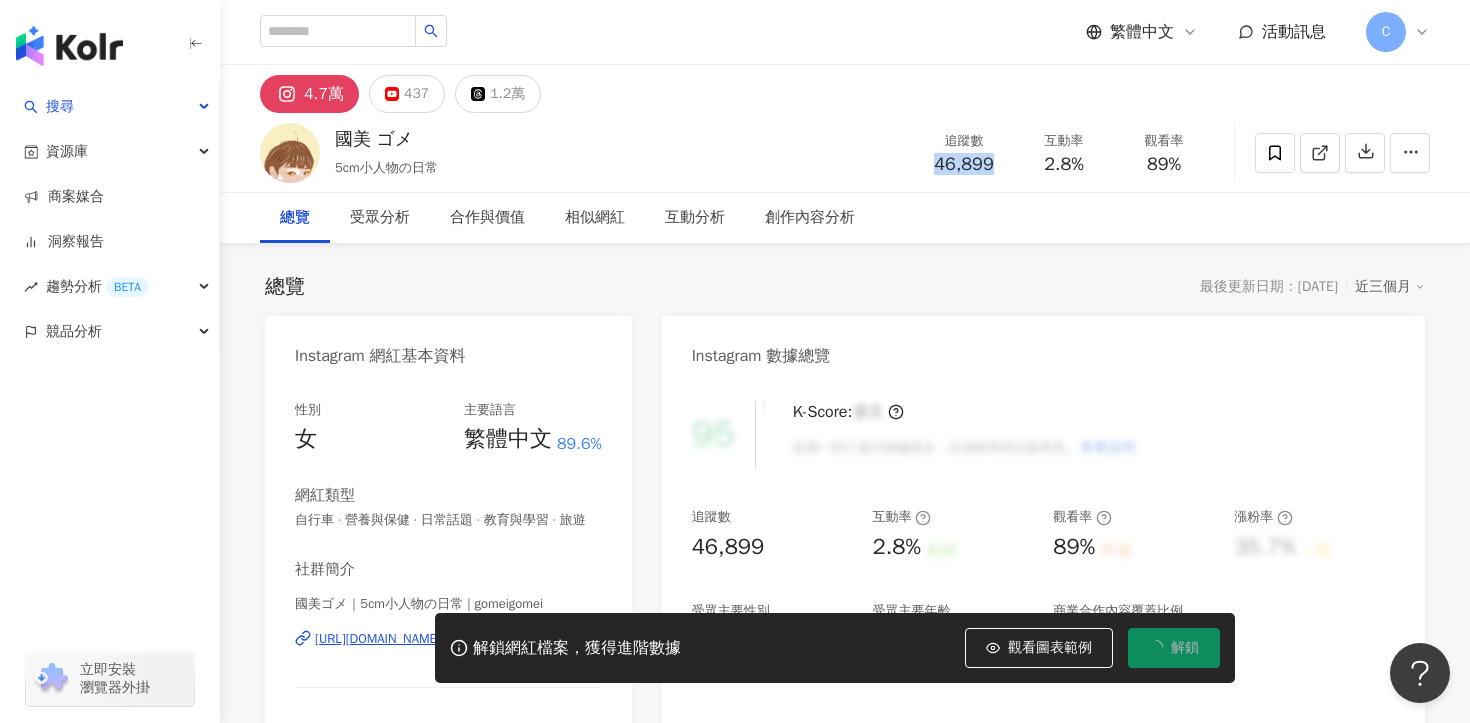 click on "46,899" at bounding box center [963, 164] 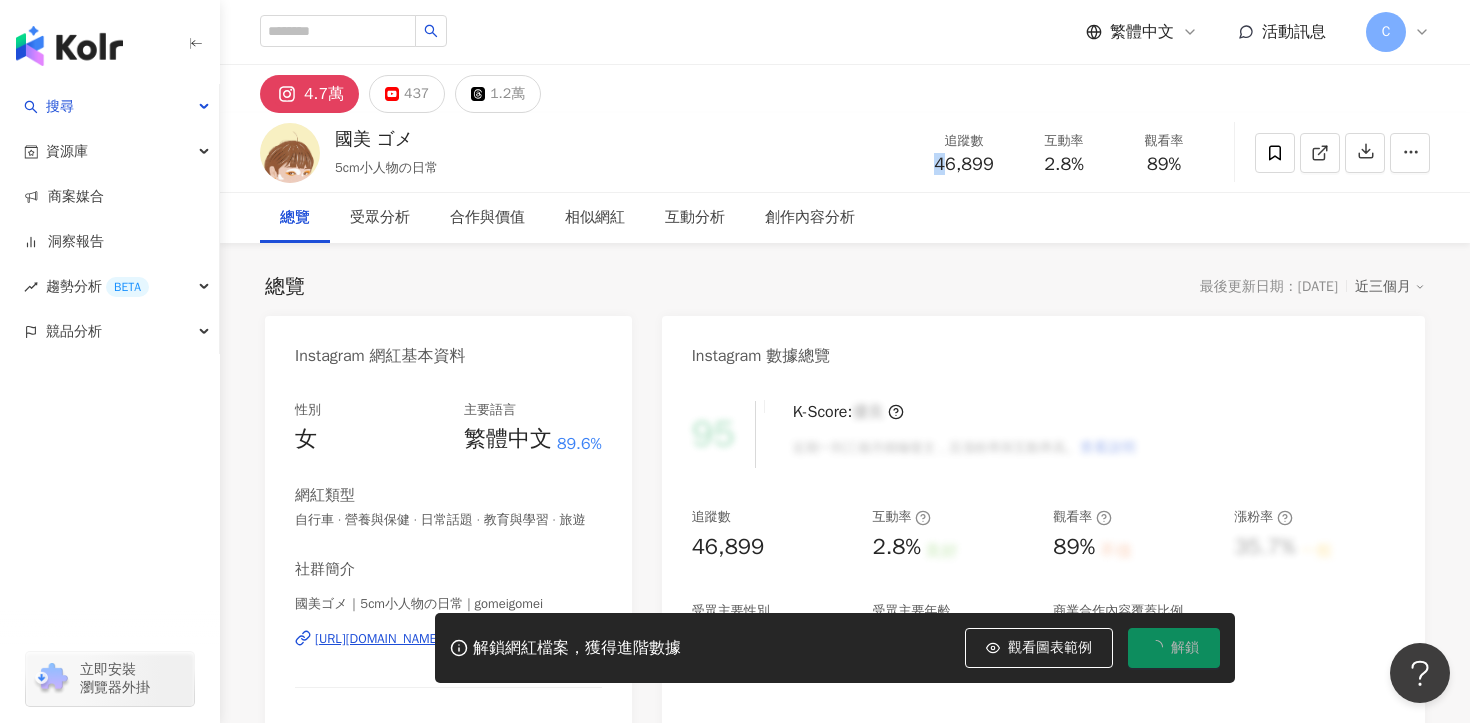 click on "46,899" at bounding box center [963, 164] 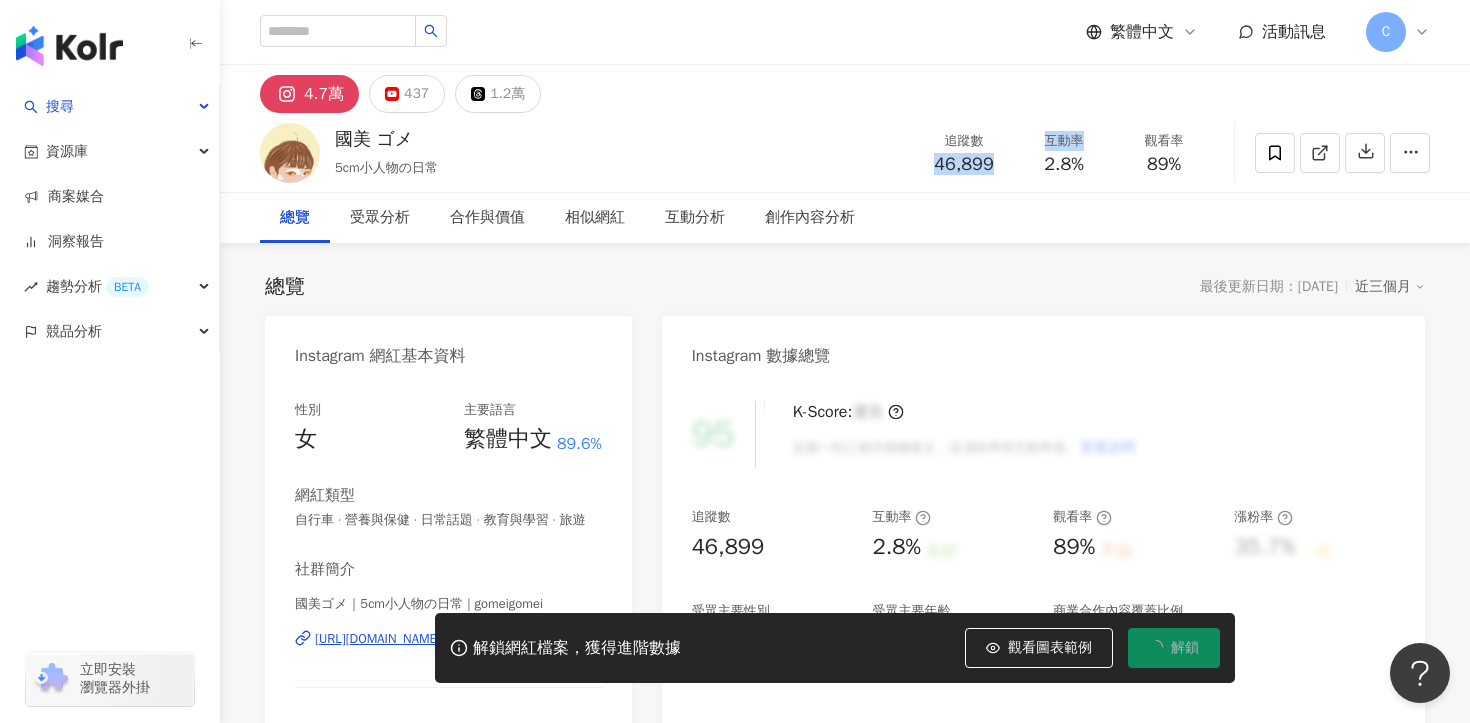 drag, startPoint x: 1029, startPoint y: 160, endPoint x: 940, endPoint y: 165, distance: 89.140335 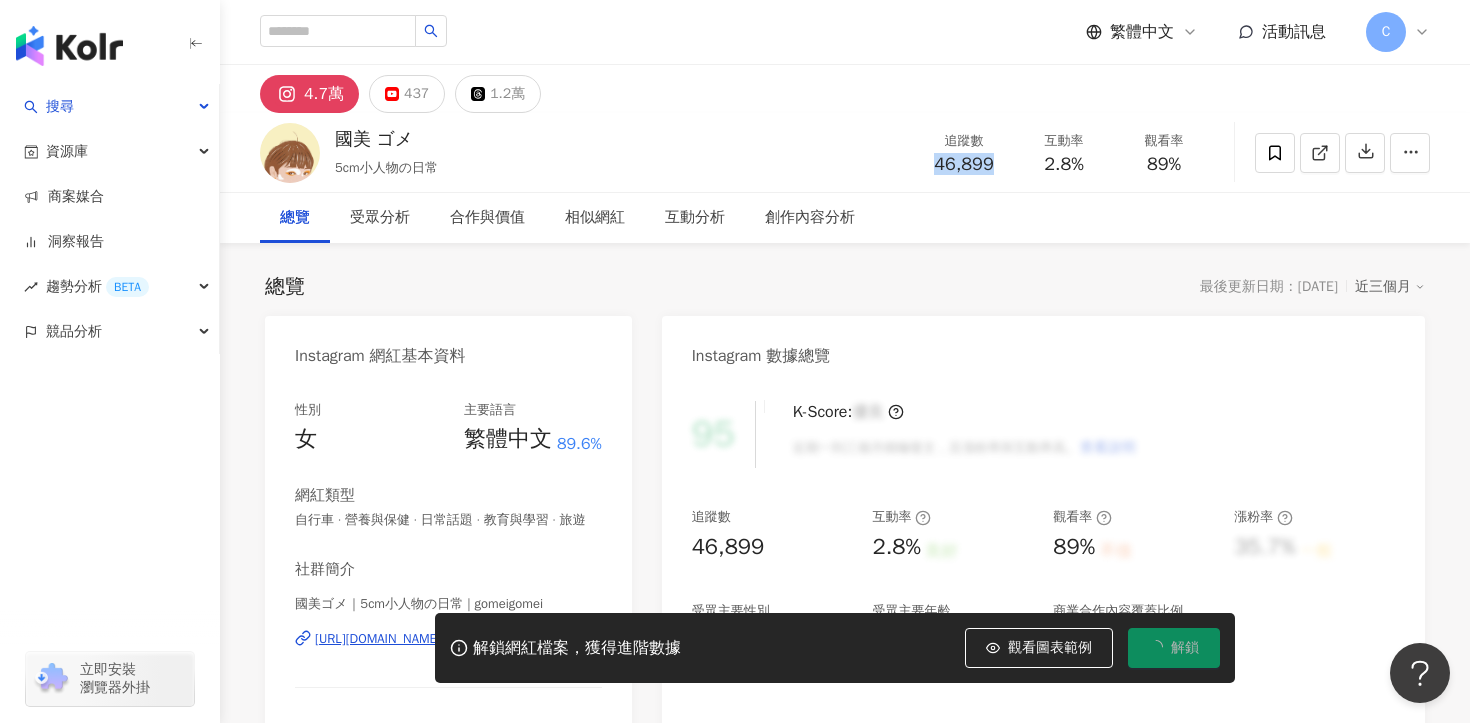 drag, startPoint x: 911, startPoint y: 167, endPoint x: 994, endPoint y: 167, distance: 83 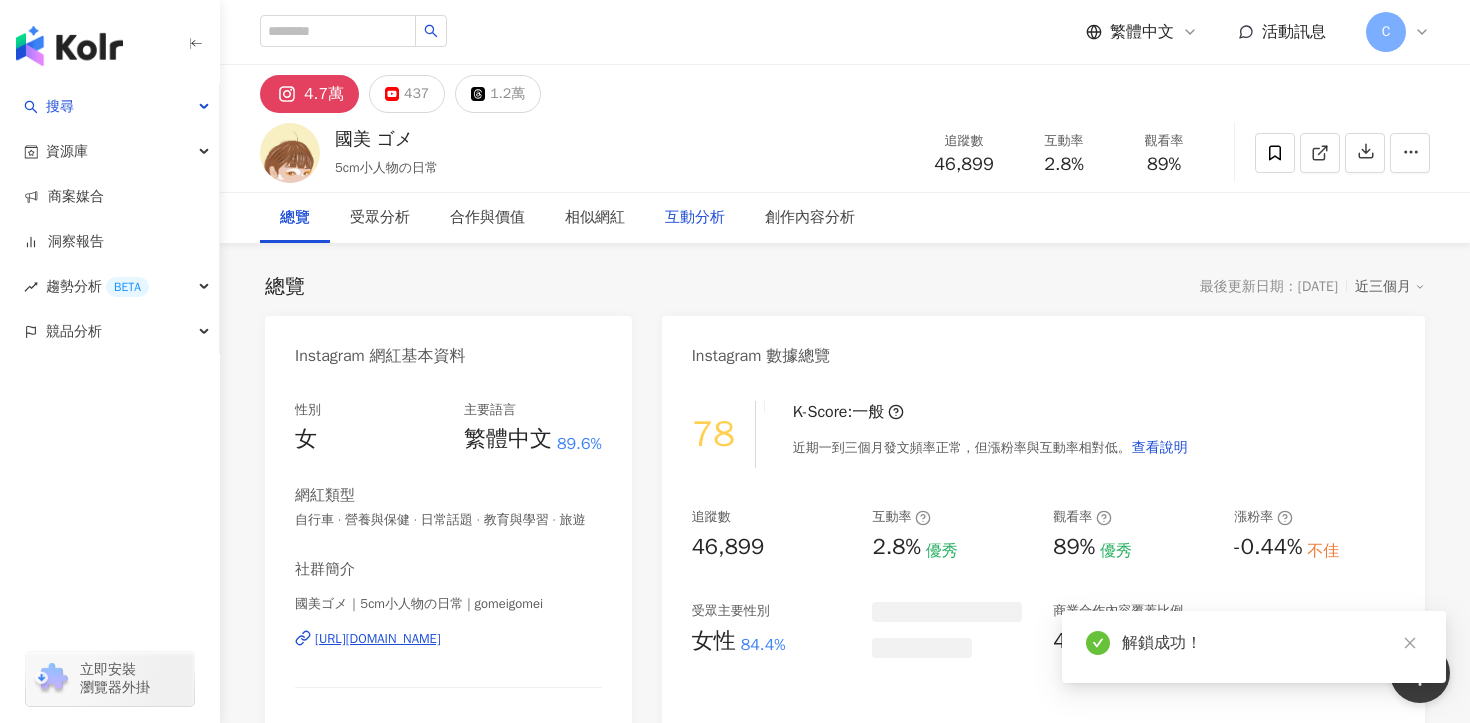 click on "互動分析" at bounding box center (695, 218) 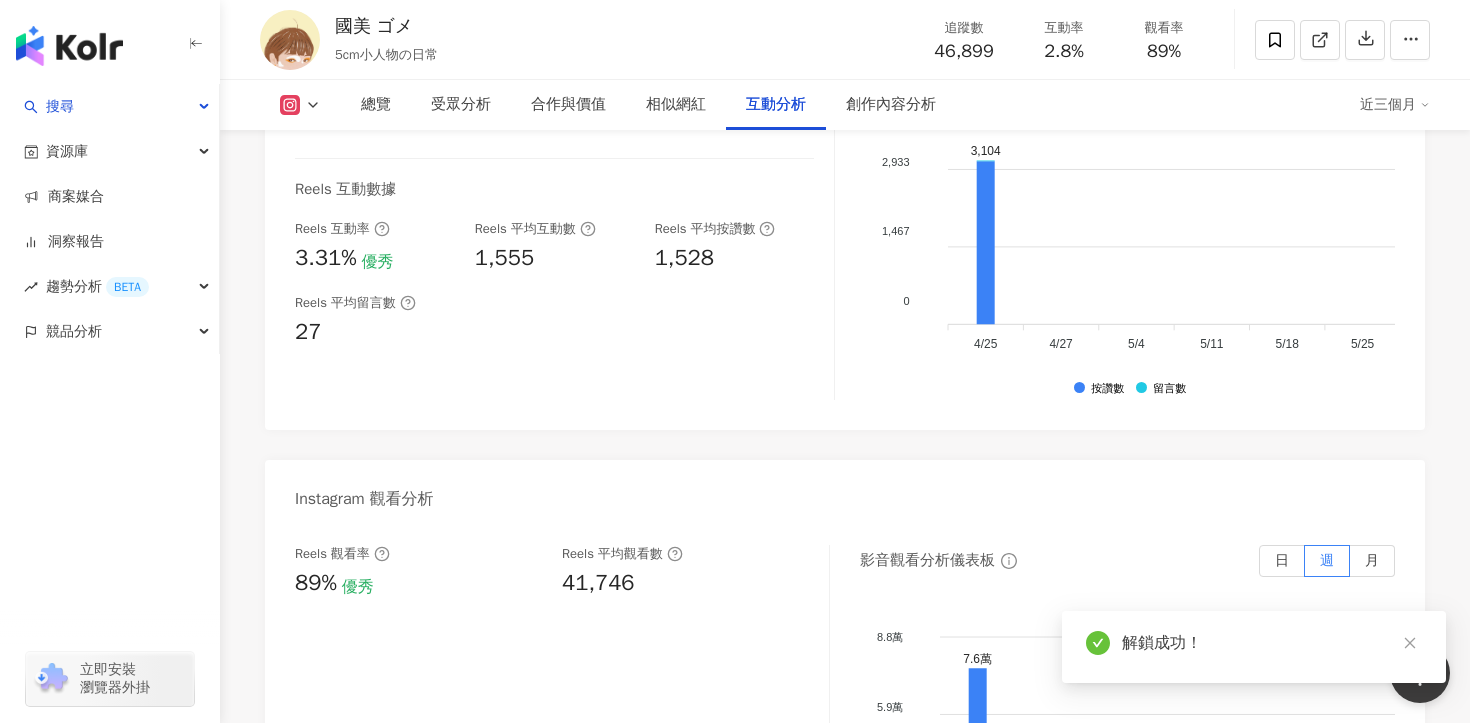 scroll, scrollTop: 4150, scrollLeft: 0, axis: vertical 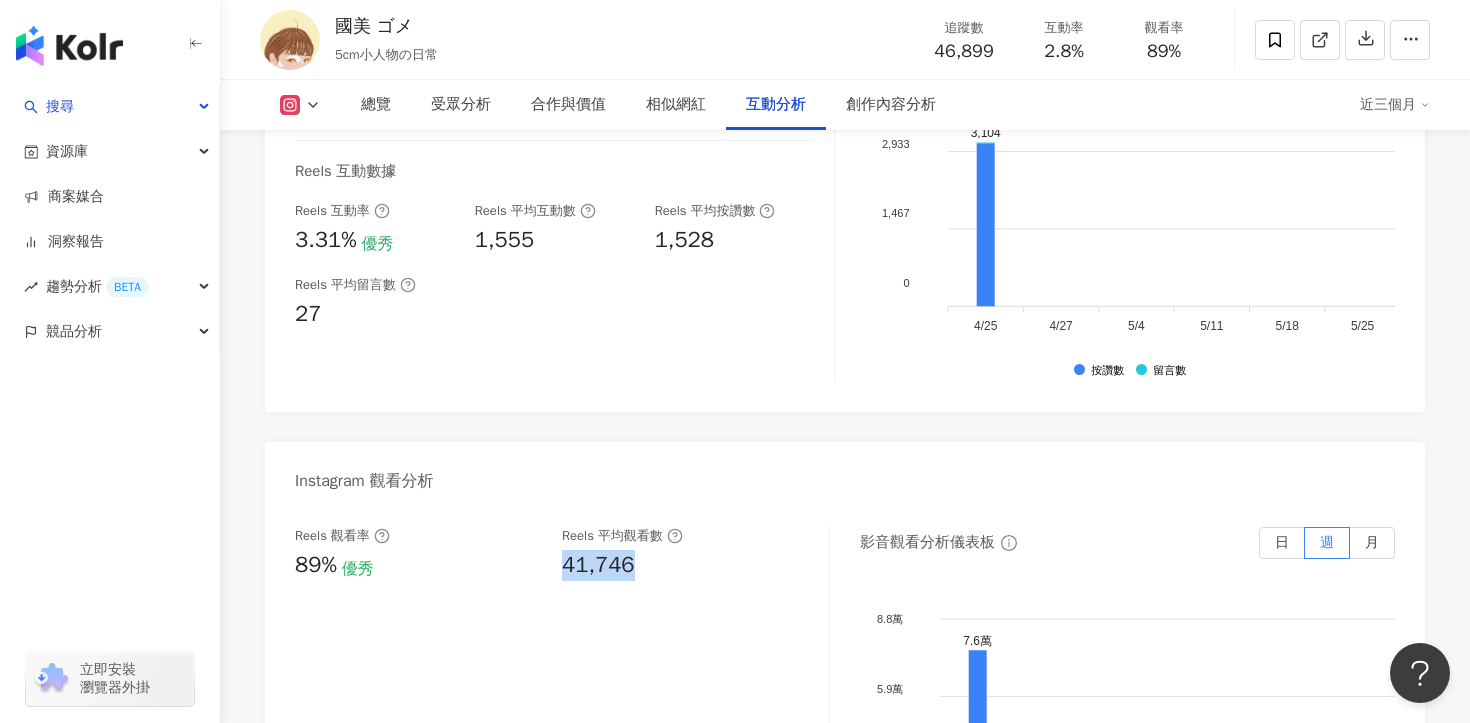 drag, startPoint x: 556, startPoint y: 568, endPoint x: 629, endPoint y: 568, distance: 73 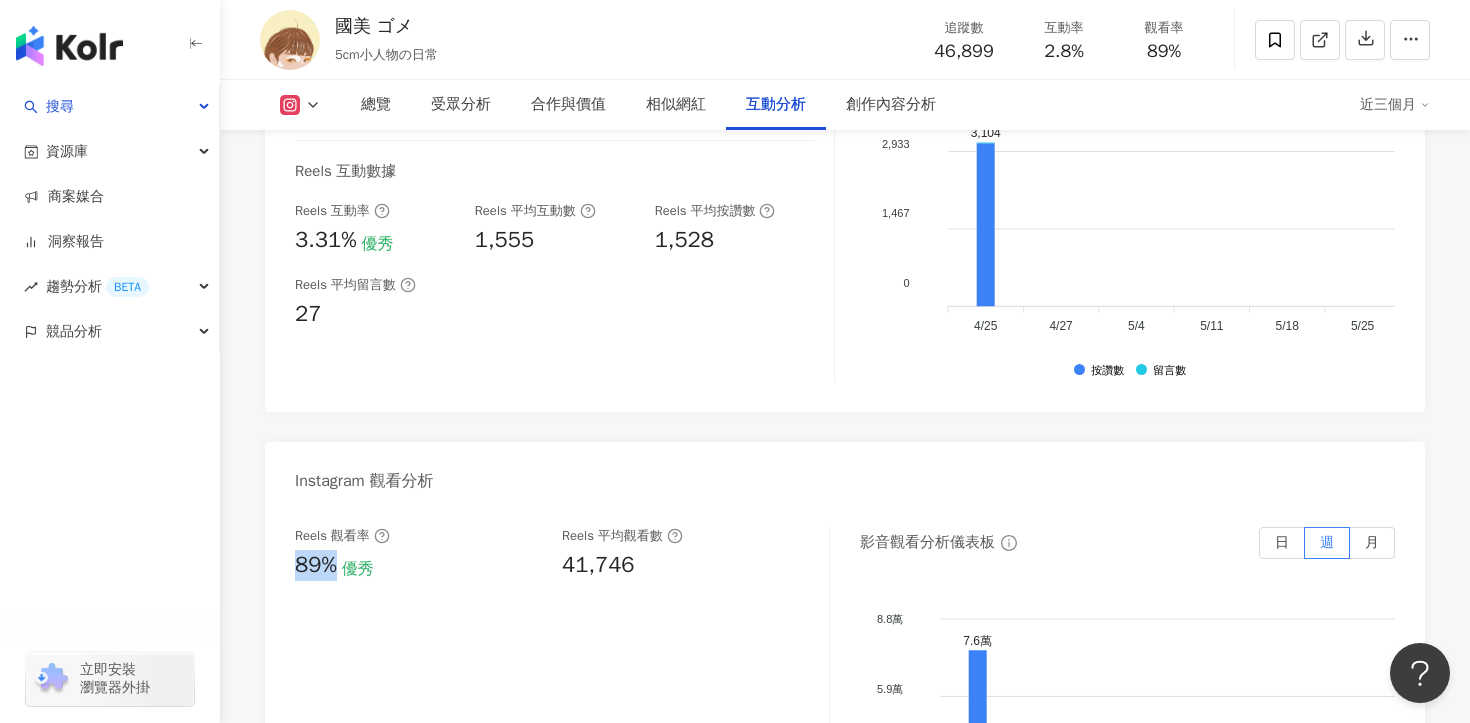 drag, startPoint x: 294, startPoint y: 562, endPoint x: 333, endPoint y: 562, distance: 39 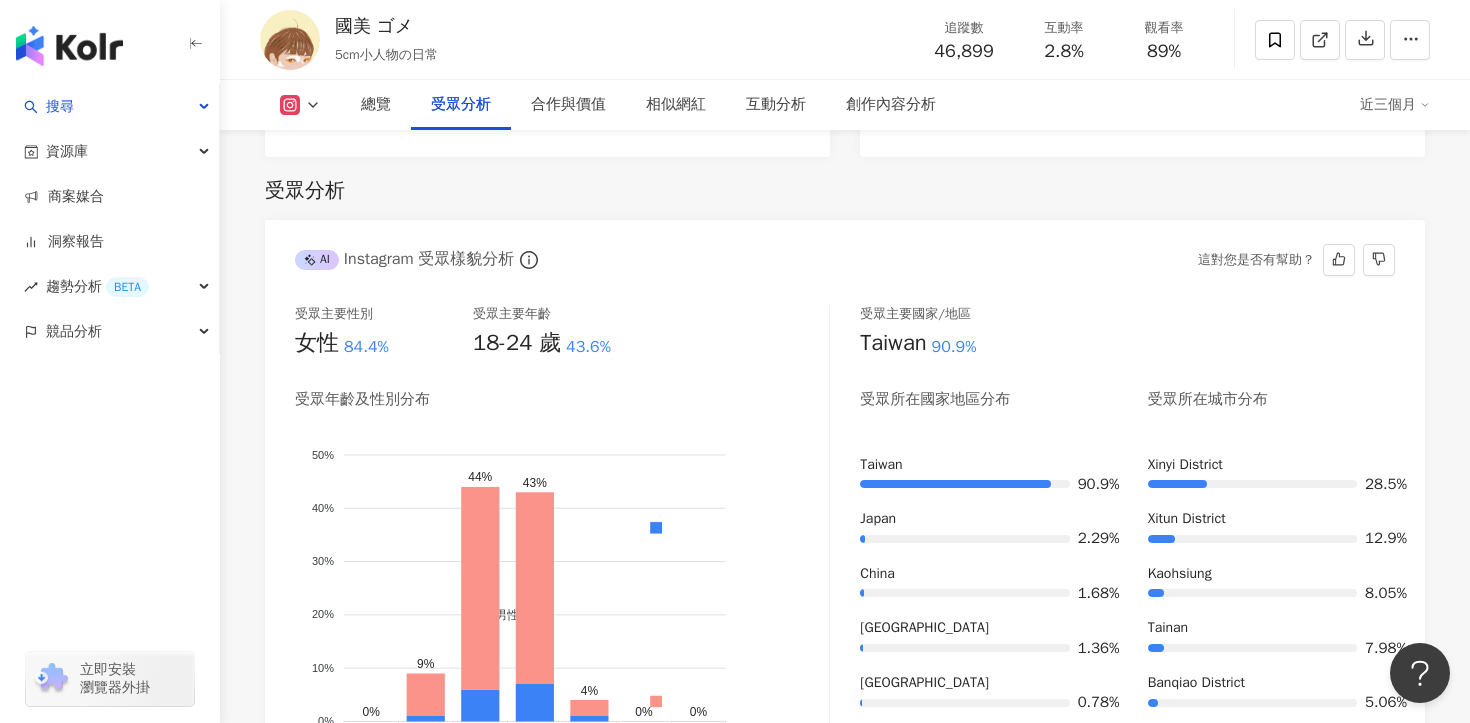 scroll, scrollTop: 1714, scrollLeft: 0, axis: vertical 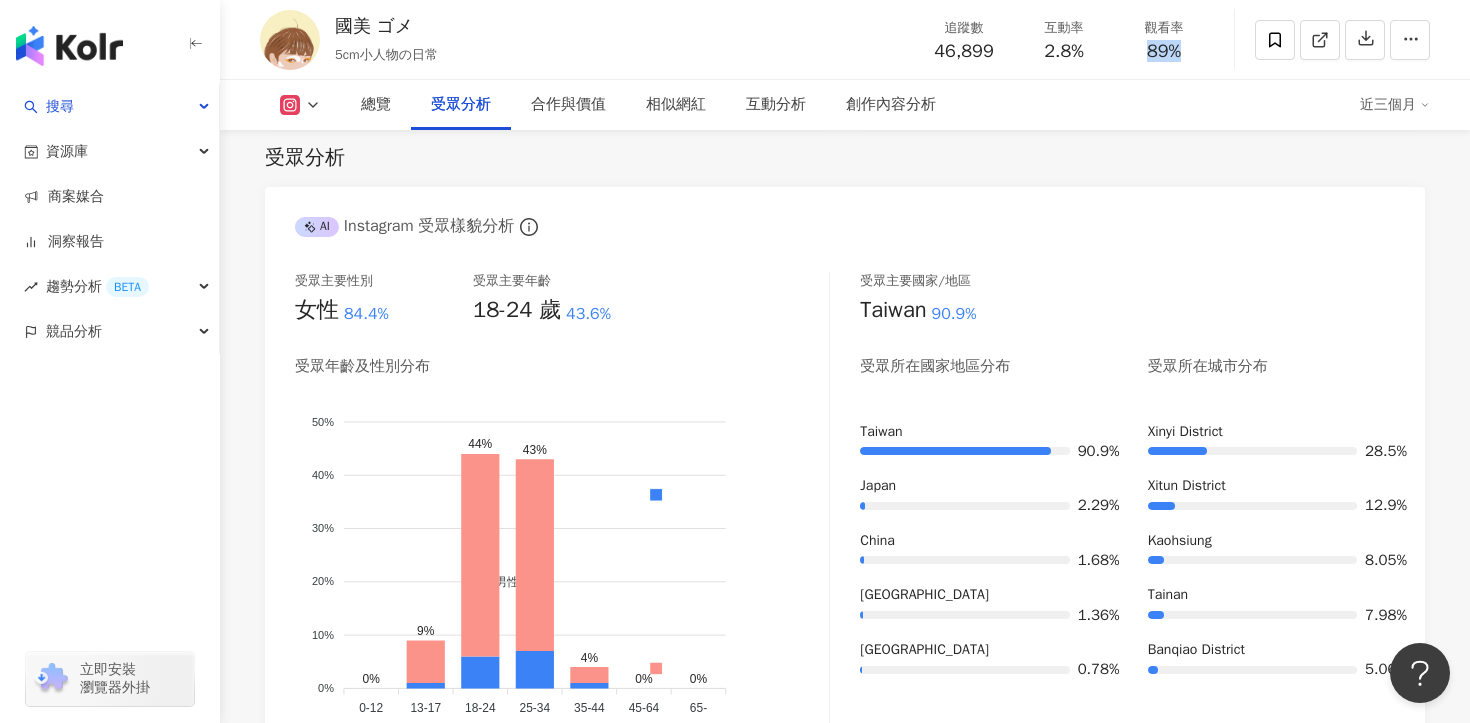 drag, startPoint x: 1151, startPoint y: 48, endPoint x: 1198, endPoint y: 47, distance: 47.010635 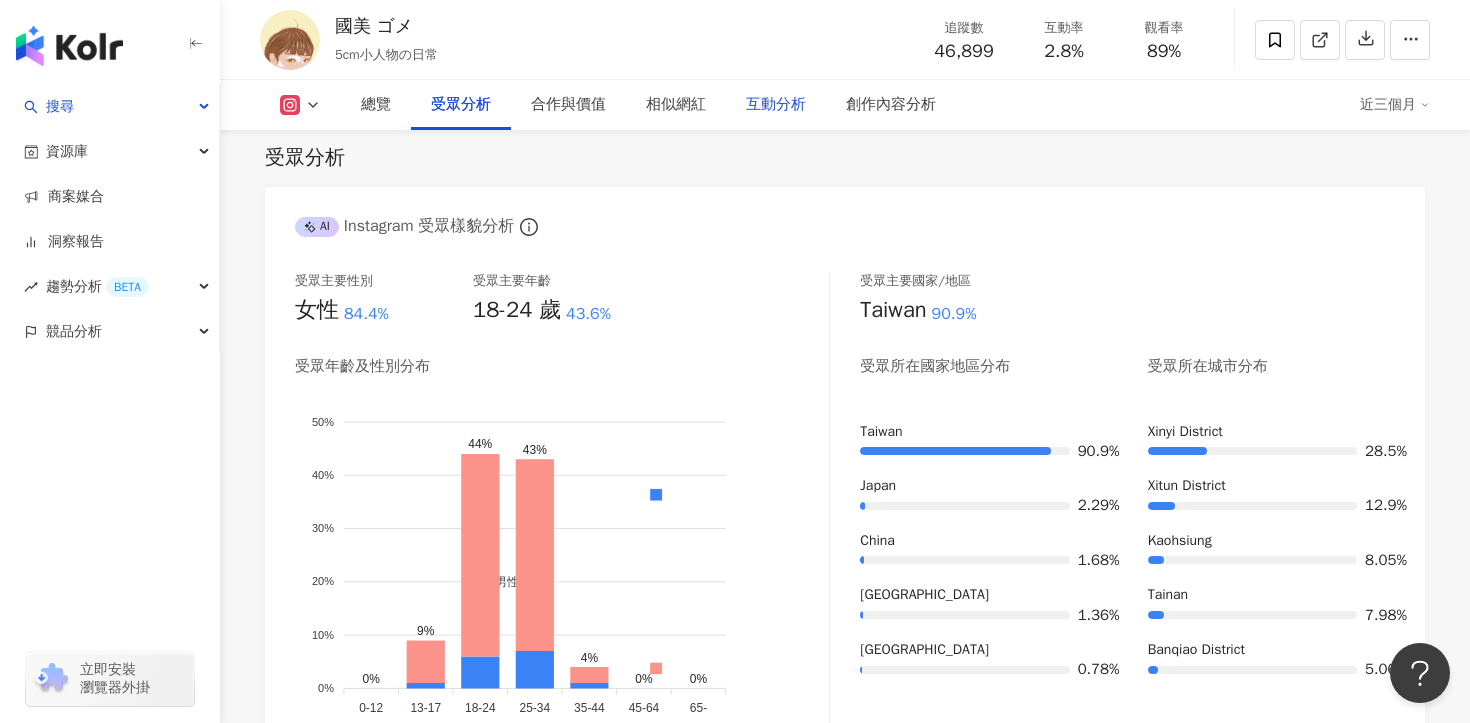 click on "互動分析" at bounding box center [776, 105] 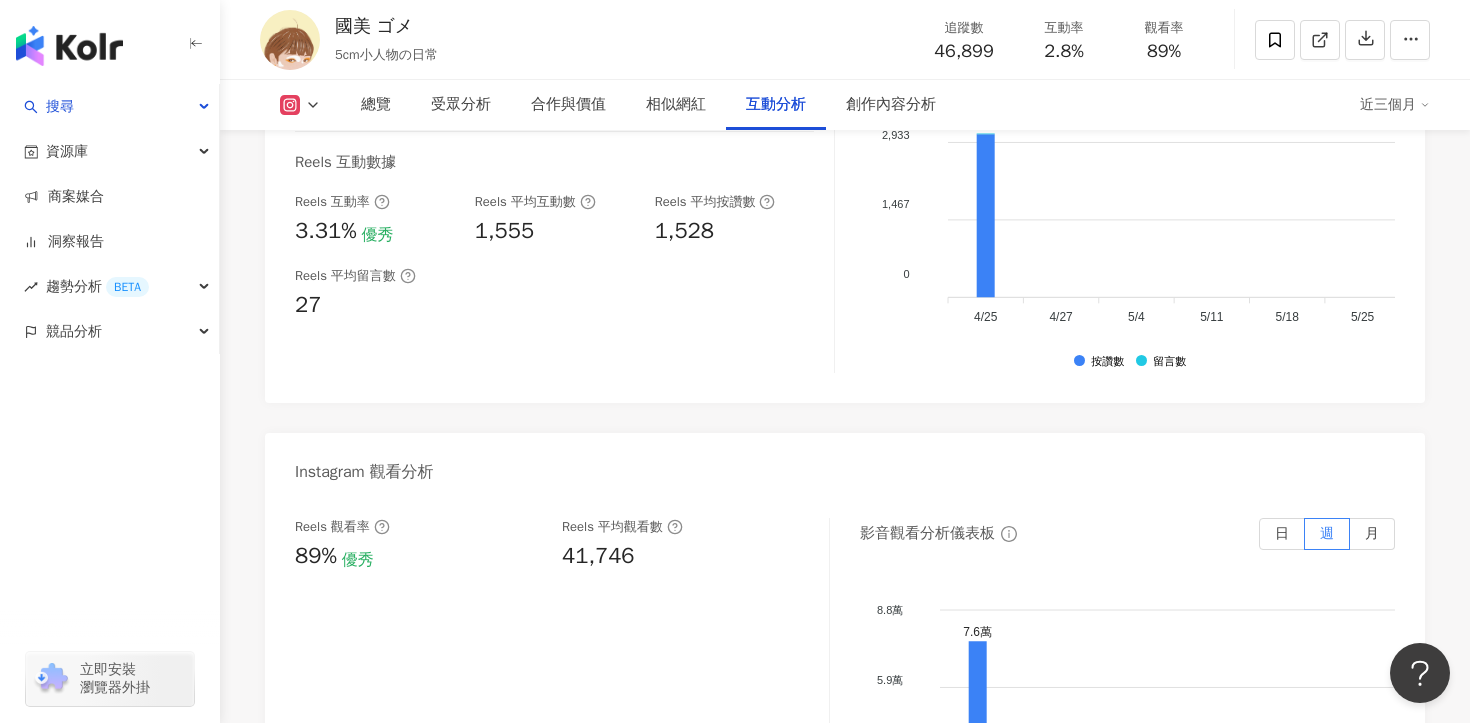 click on "互動率   2.8% 優秀 按讚評論比   1.83:100 普通 平均互動數    1,312 平均按讚數   1,289 平均留言數   24 Reels 互動數據 Reels 互動率   3.31% 優秀 Reels 平均互動數   1,555 Reels 平均按讚數   1,528 Reels 平均留言數   27 互動分析儀表板 日 週 月 4,400 4,400 2,933 2,933 1,467 1,467 0 0 3,104 344 2,789 325 4/25 4/25 3,104 344 2,789 325 4/25 4/25 4/27 4/27 5/4 5/4 5/11 5/11 5/18 5/18 5/25 5/25 6/1 6/1 6/8 6/8 6/15 6/15 6/22 6/22 6/29 6/29 7/6 7/6 7/13 7/13 7/20 7/20   按讚數     留言數" at bounding box center [845, 178] 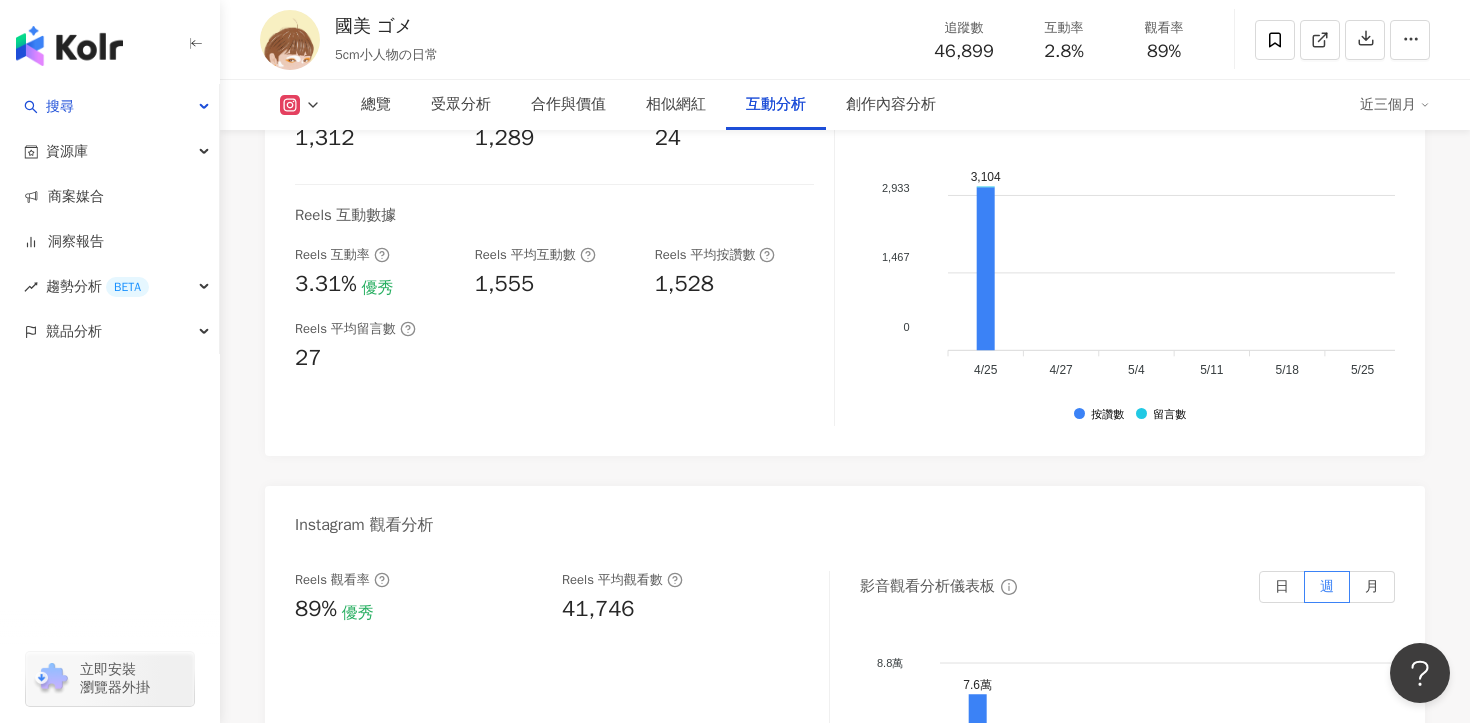 scroll, scrollTop: 4103, scrollLeft: 0, axis: vertical 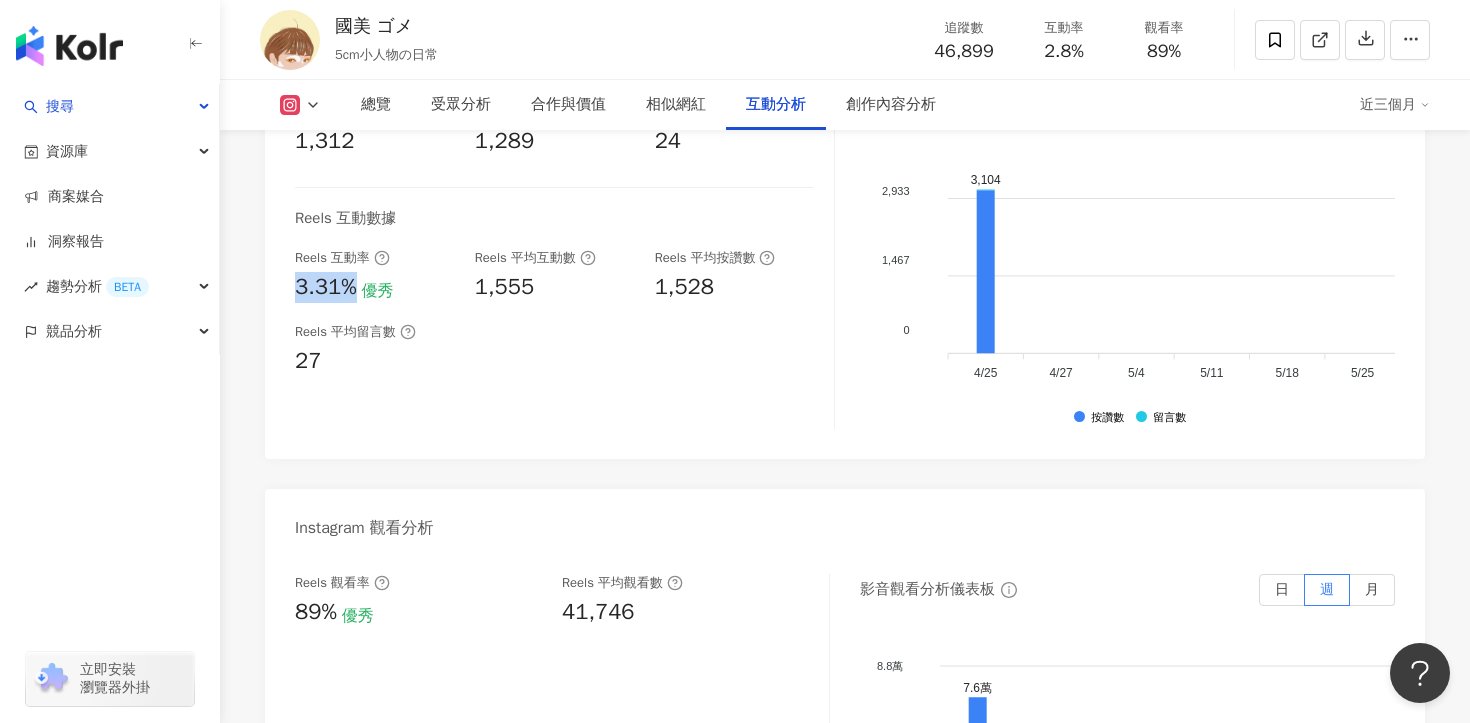 drag, startPoint x: 284, startPoint y: 280, endPoint x: 356, endPoint y: 283, distance: 72.06247 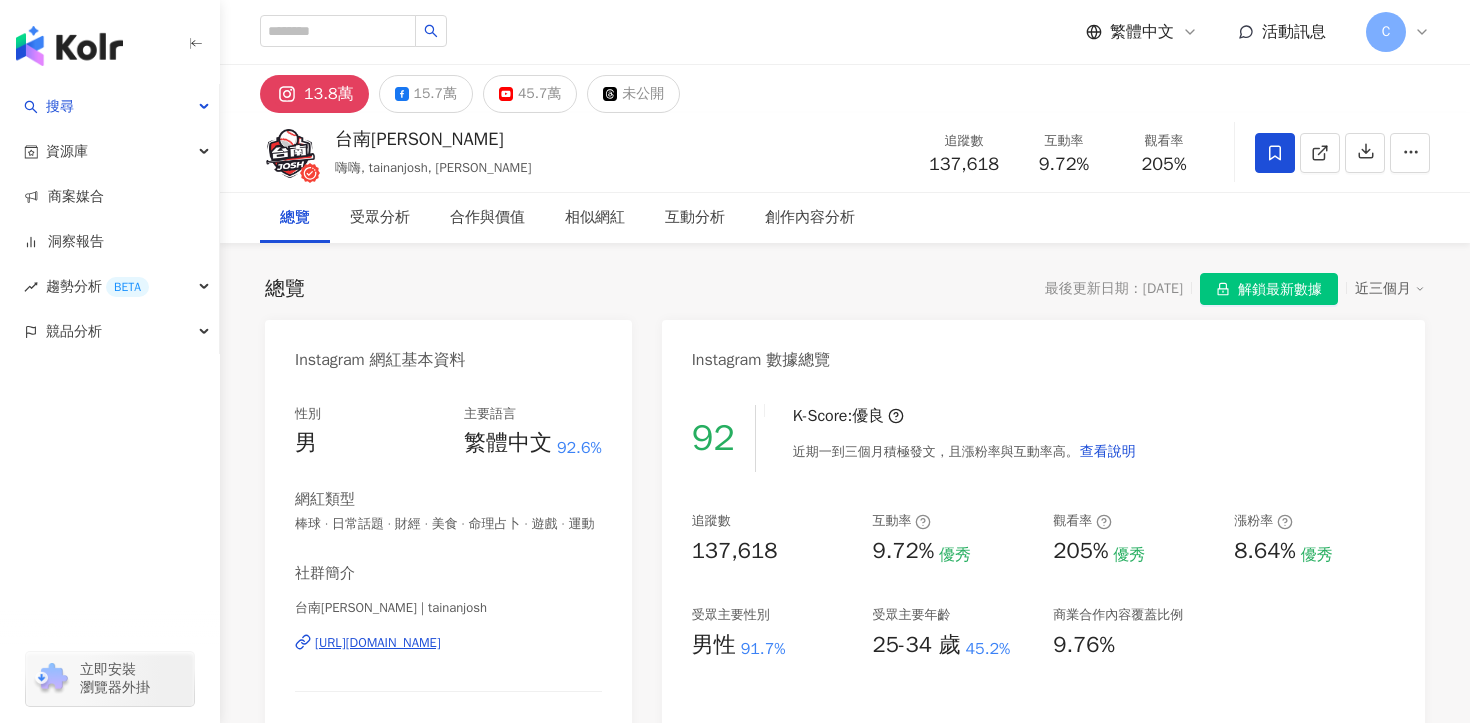 click on "137,618" at bounding box center [964, 164] 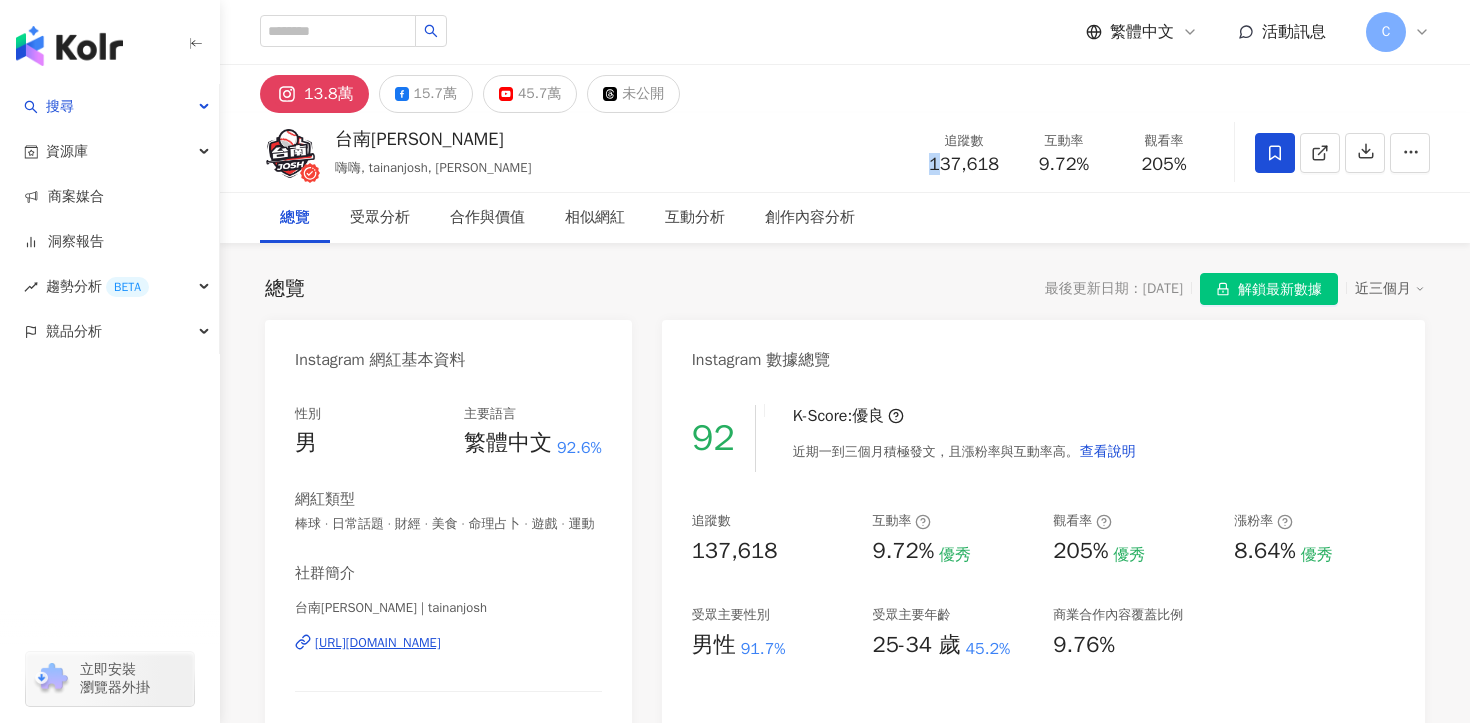 click on "137,618" at bounding box center [964, 164] 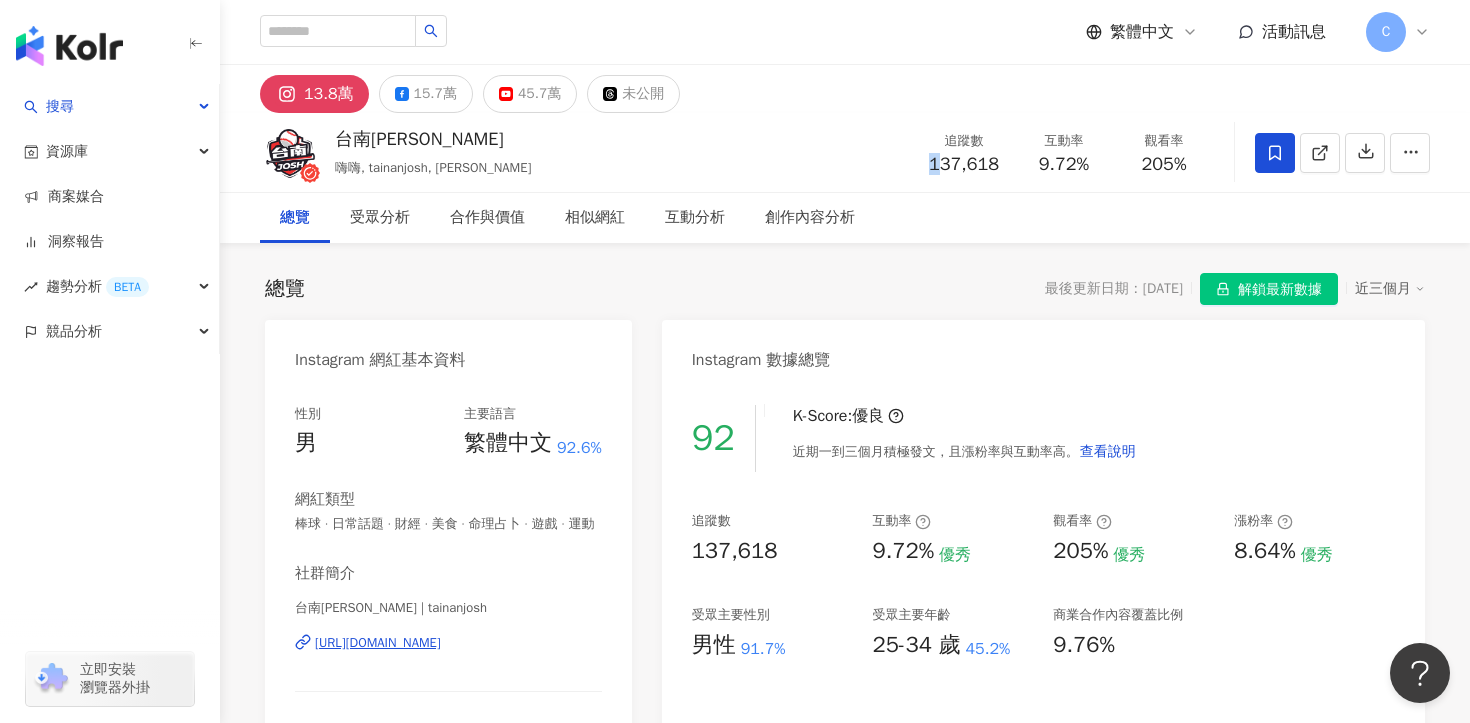 scroll, scrollTop: 0, scrollLeft: 0, axis: both 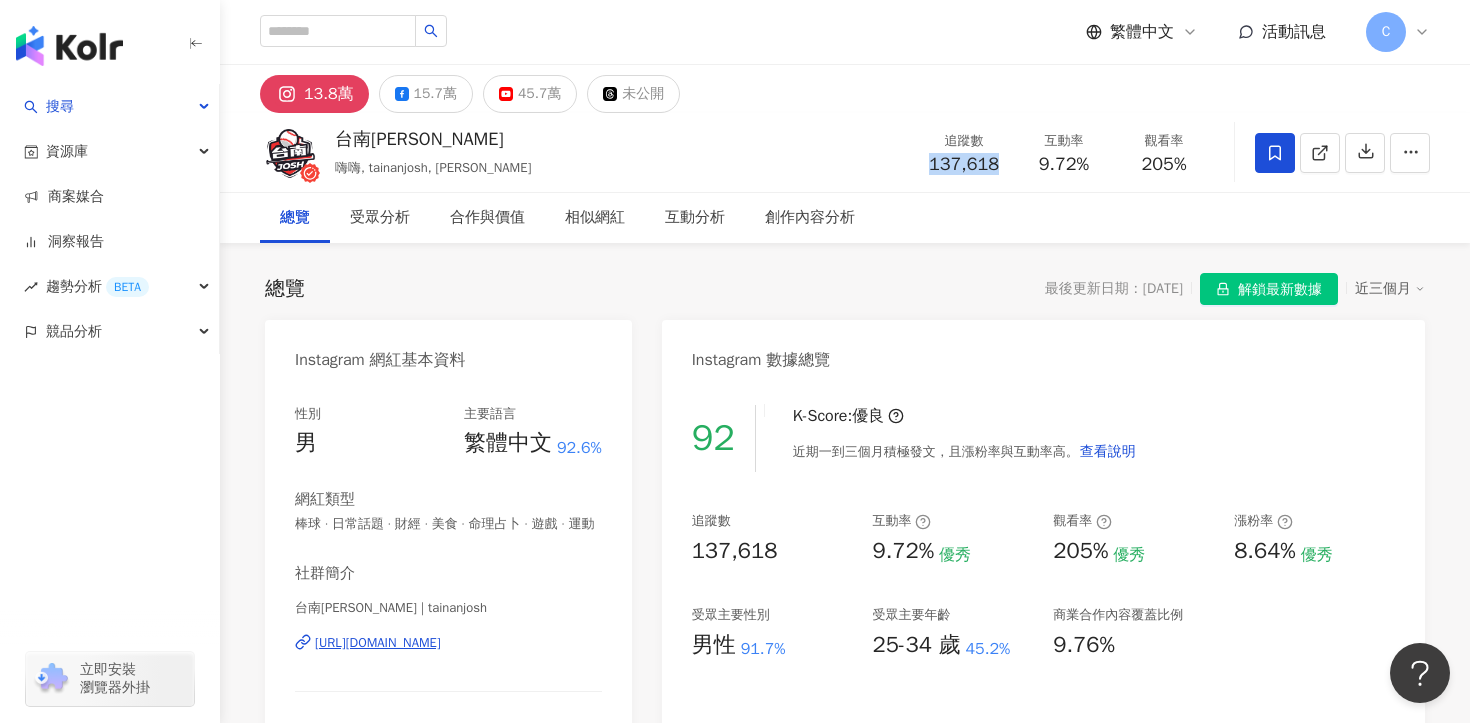 drag, startPoint x: 1000, startPoint y: 164, endPoint x: 931, endPoint y: 161, distance: 69.065186 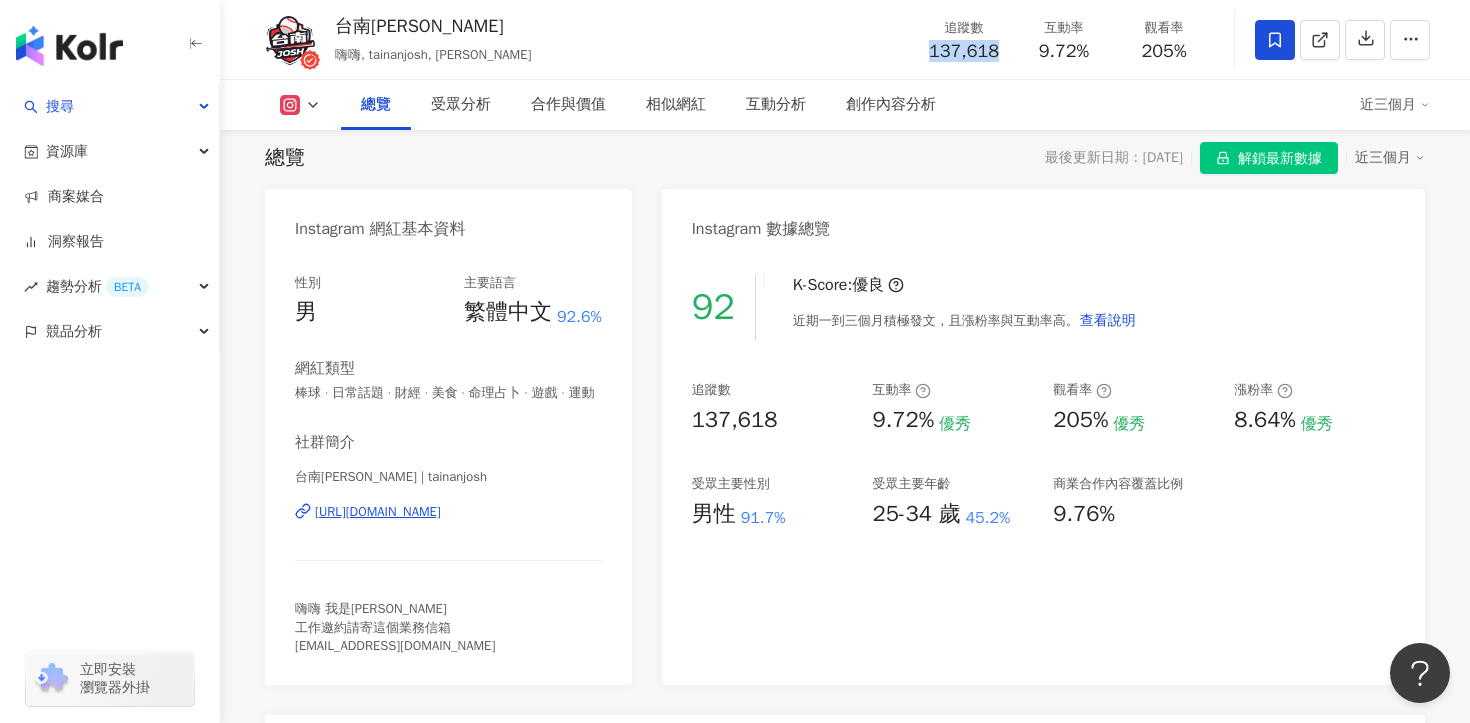 scroll, scrollTop: 330, scrollLeft: 0, axis: vertical 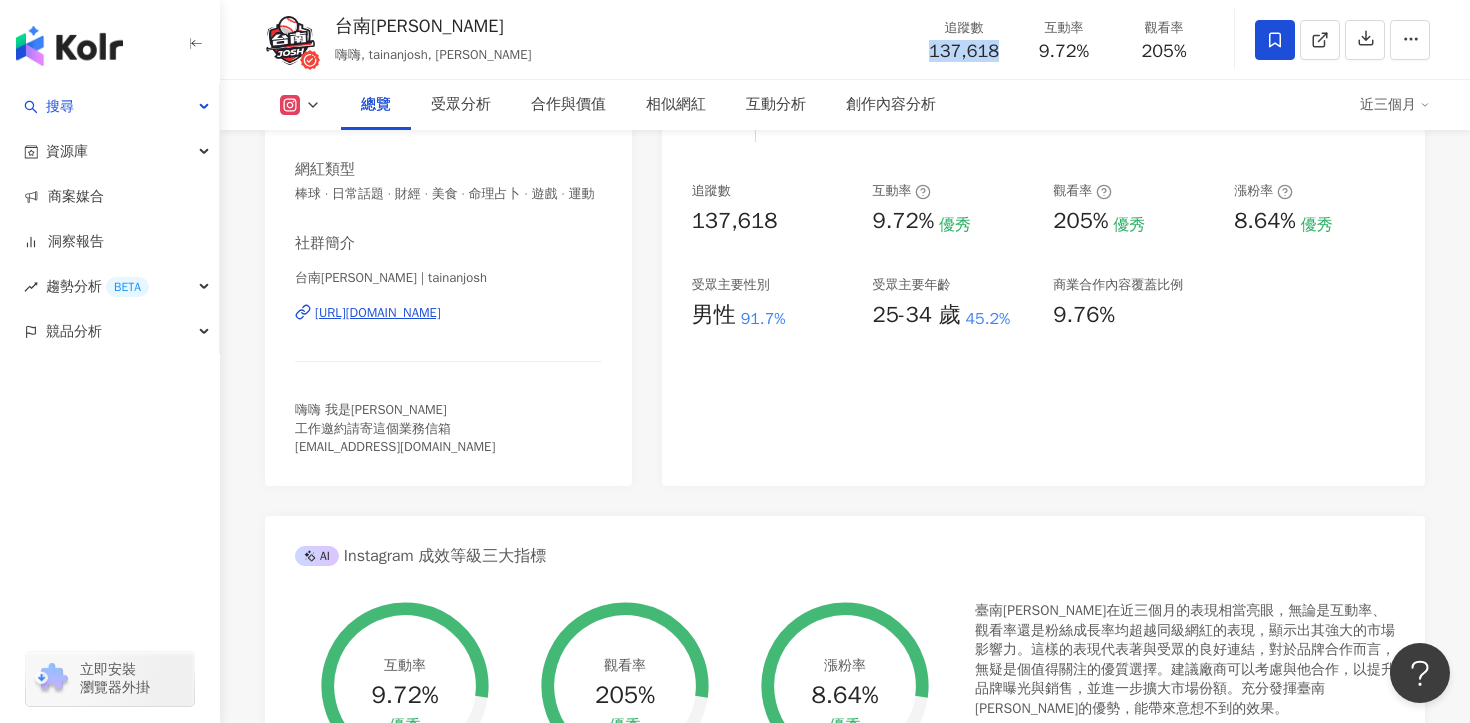 click on "[URL][DOMAIN_NAME]" at bounding box center (378, 313) 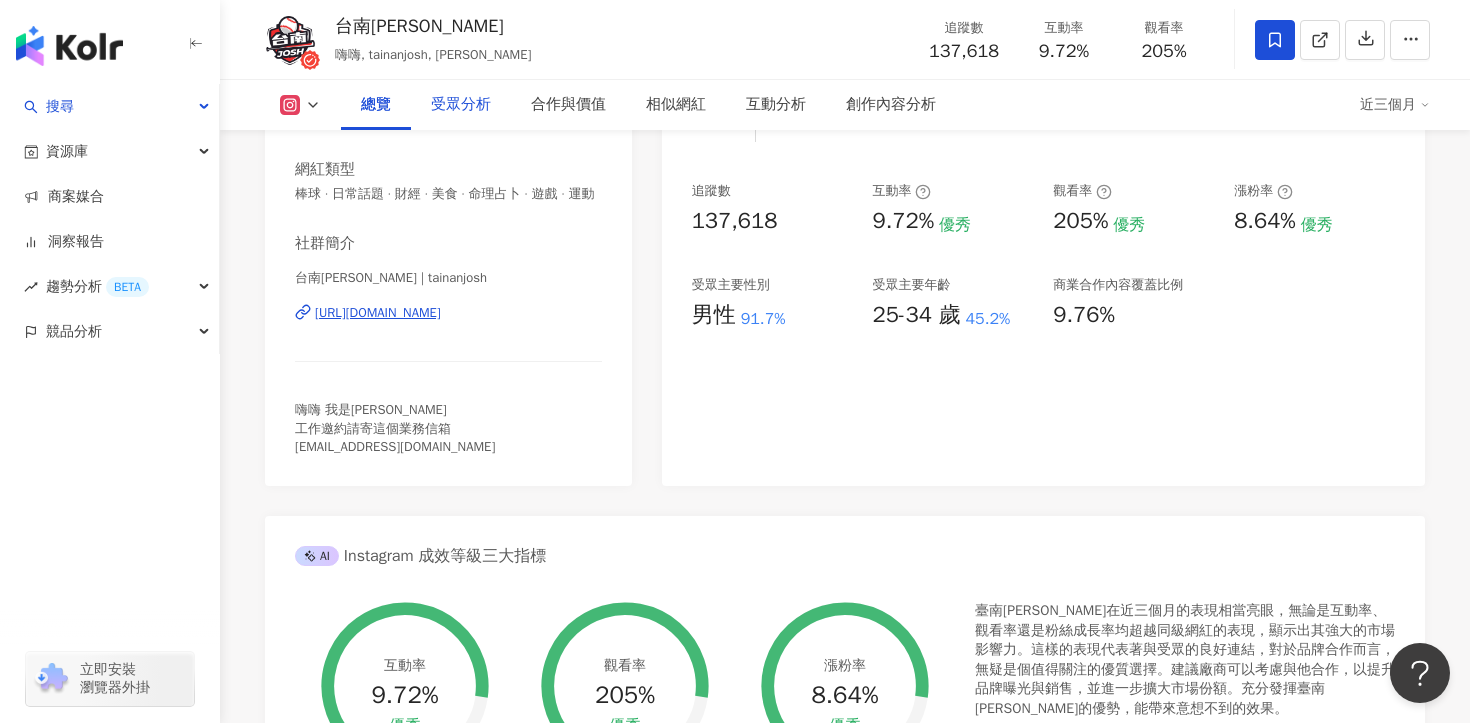 click on "受眾分析" at bounding box center [461, 105] 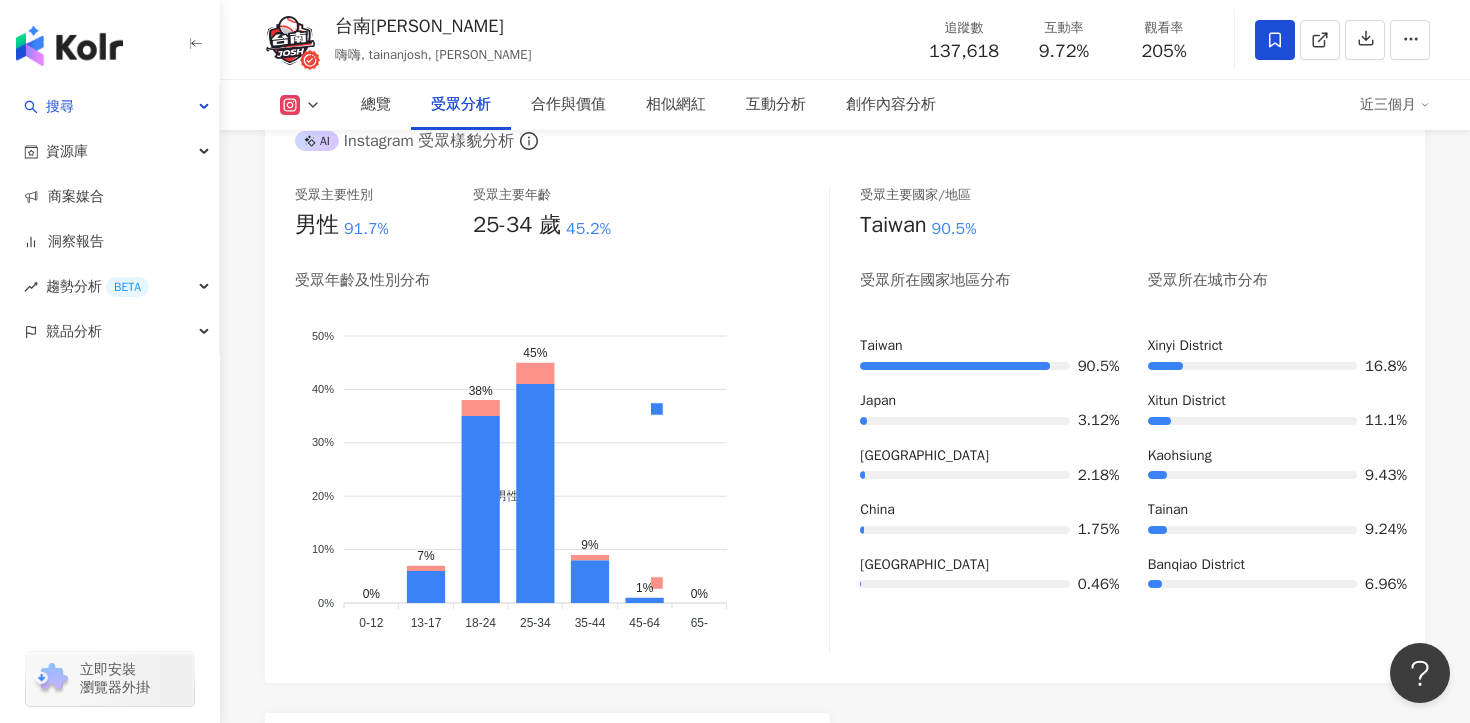 scroll, scrollTop: 1797, scrollLeft: 0, axis: vertical 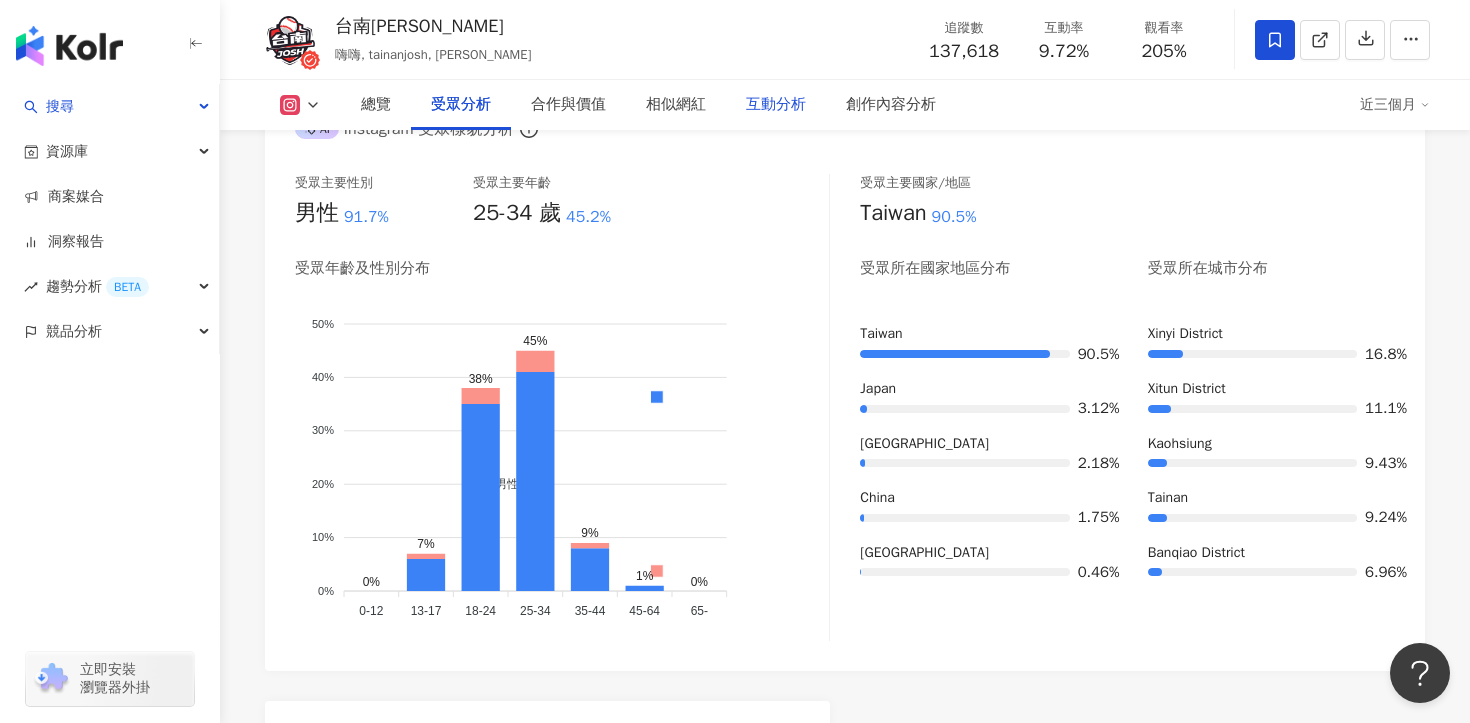 click on "互動分析" at bounding box center [776, 105] 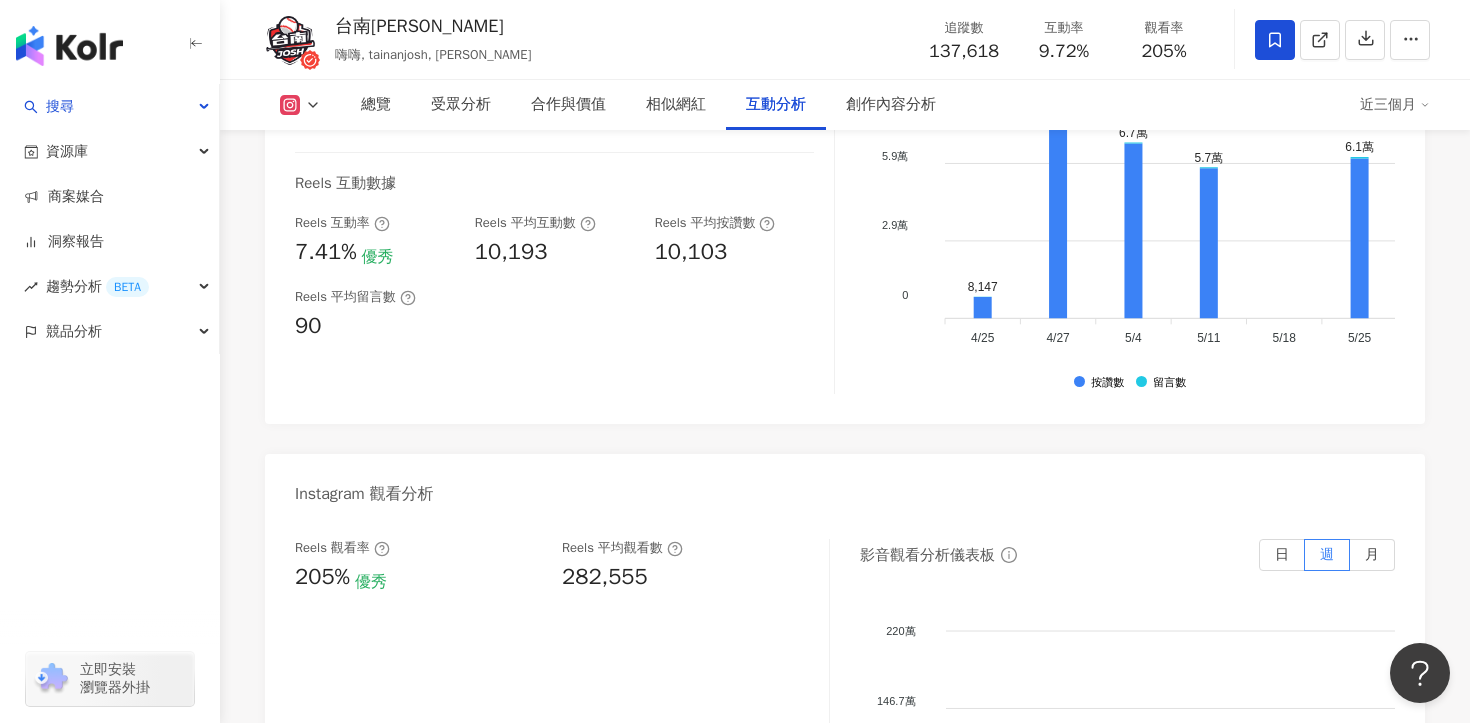 scroll, scrollTop: 4238, scrollLeft: 0, axis: vertical 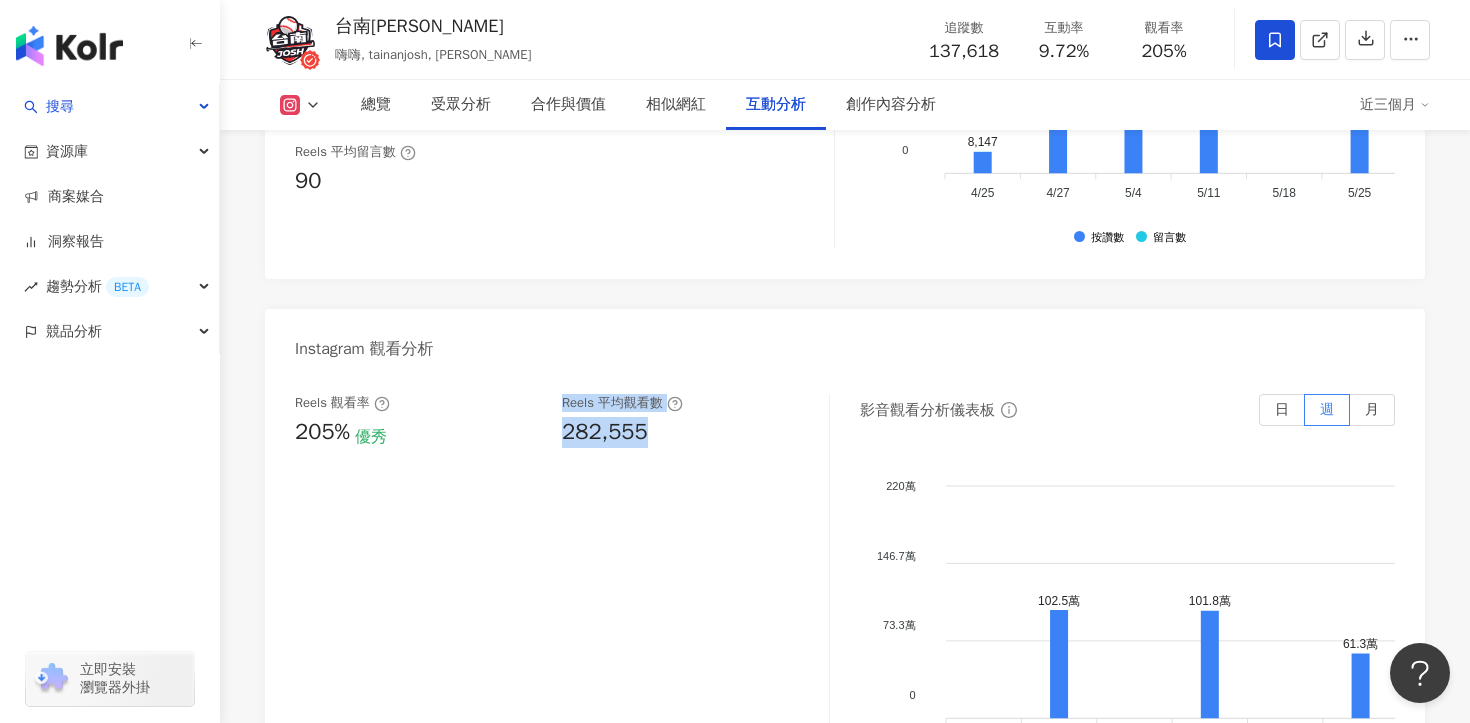 drag, startPoint x: 648, startPoint y: 459, endPoint x: 543, endPoint y: 458, distance: 105.00476 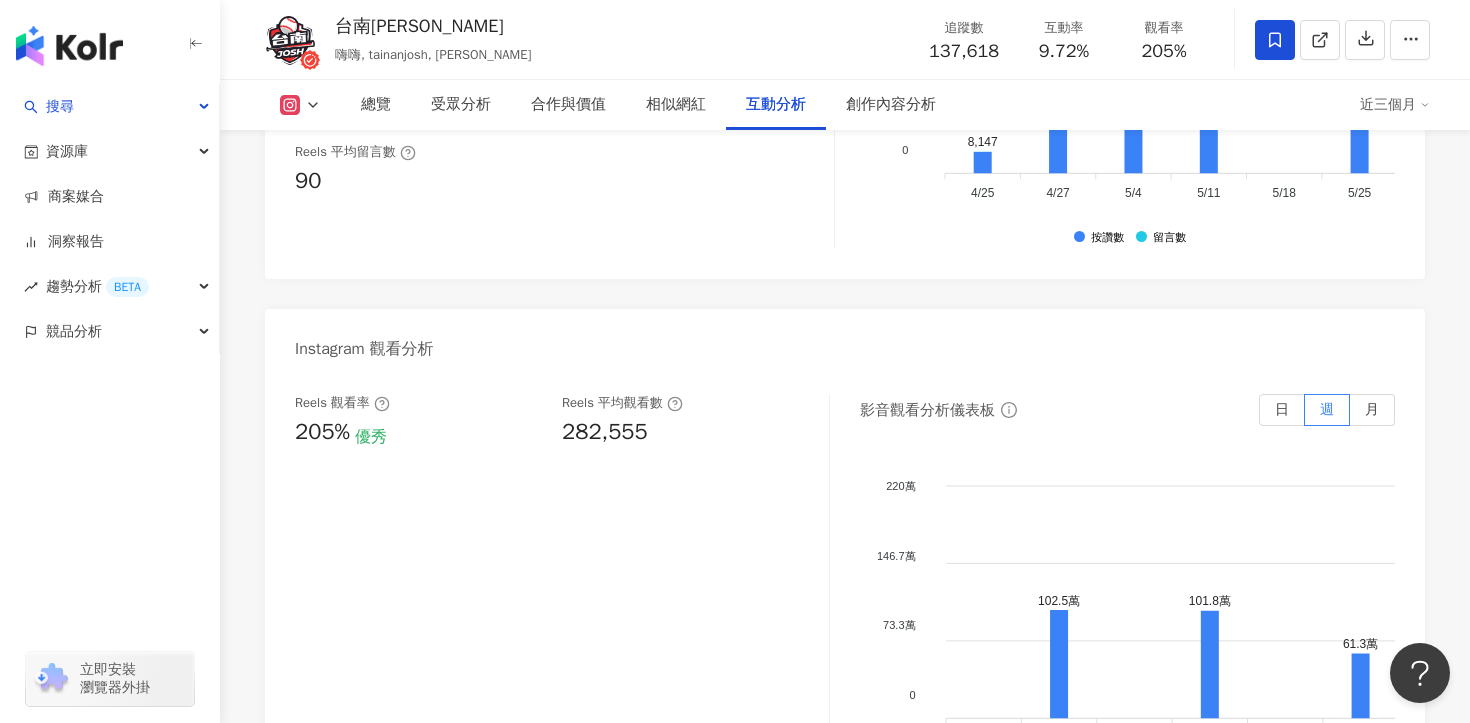 click on "282,555" at bounding box center (605, 432) 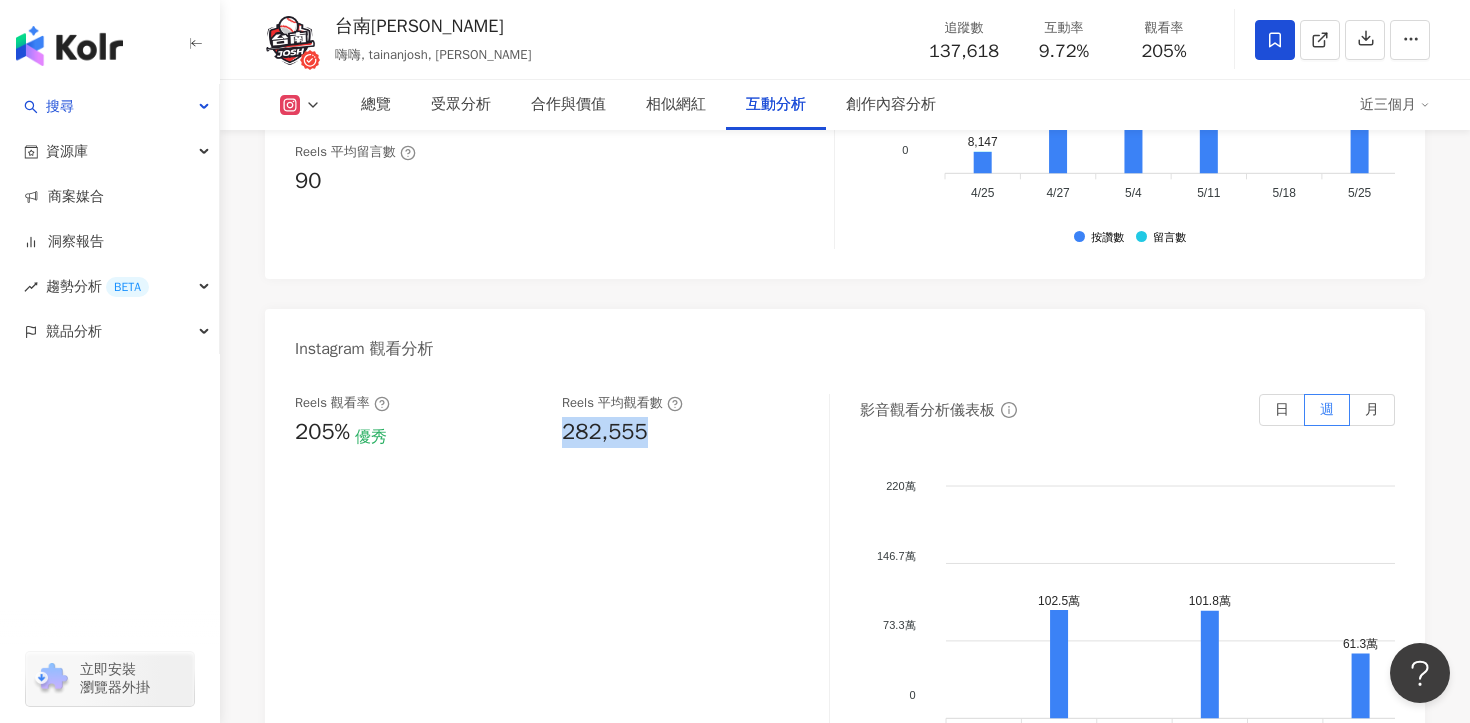 drag, startPoint x: 652, startPoint y: 457, endPoint x: 562, endPoint y: 451, distance: 90.199776 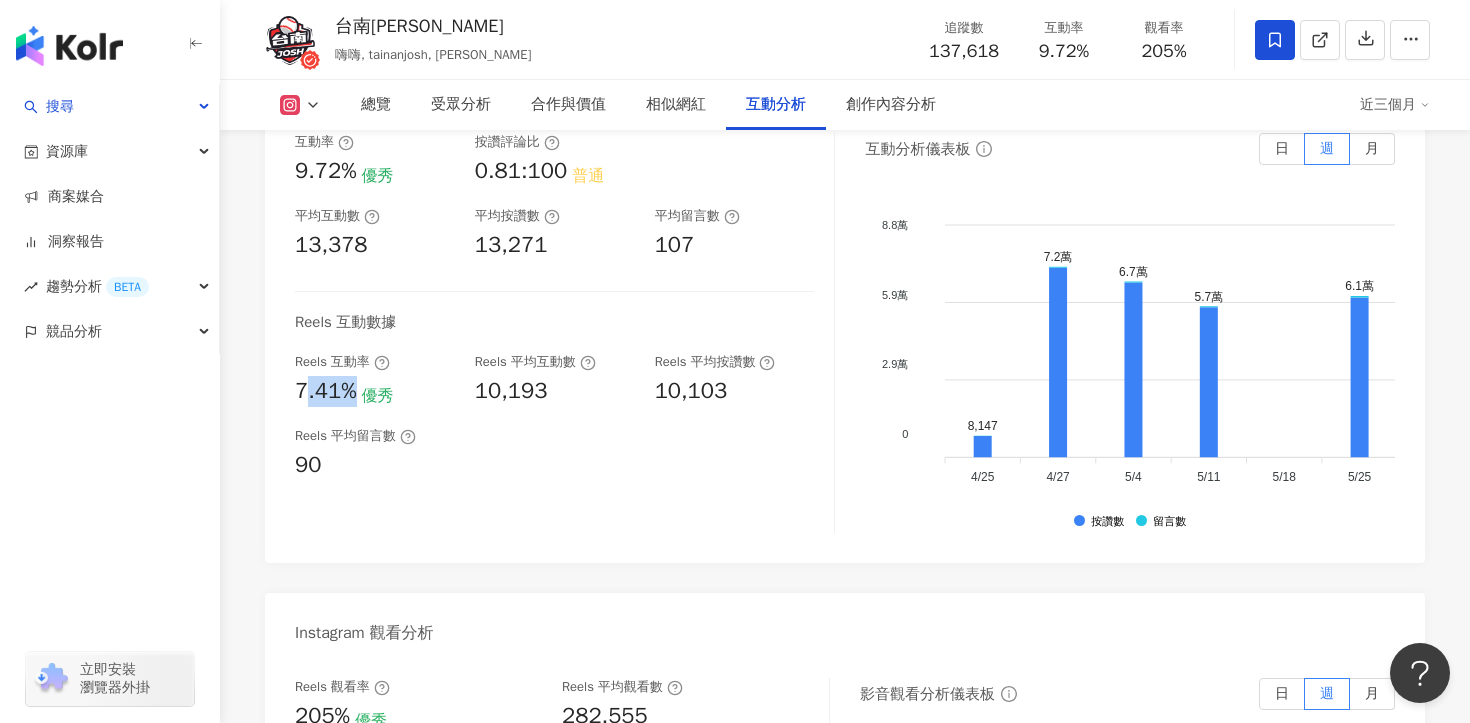 drag, startPoint x: 354, startPoint y: 419, endPoint x: 309, endPoint y: 419, distance: 45 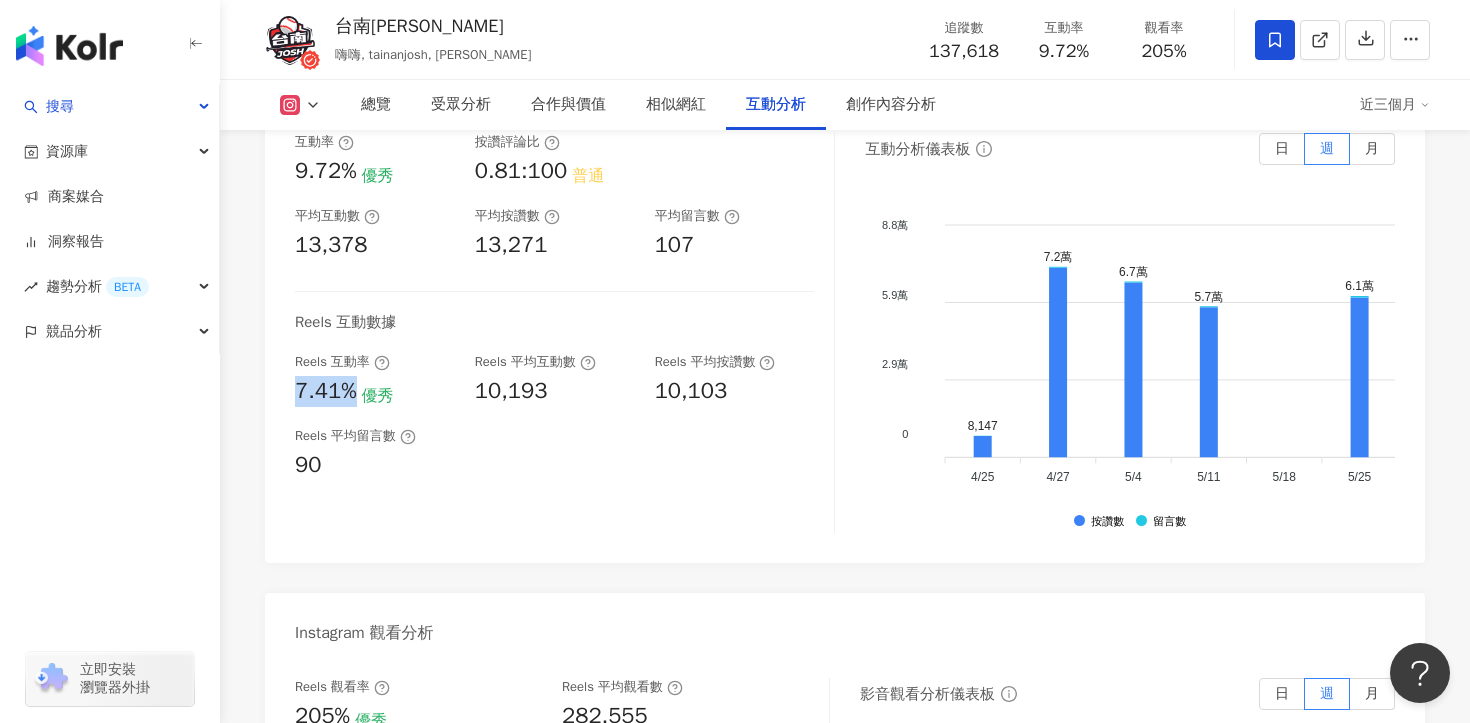drag, startPoint x: 292, startPoint y: 419, endPoint x: 358, endPoint y: 419, distance: 66 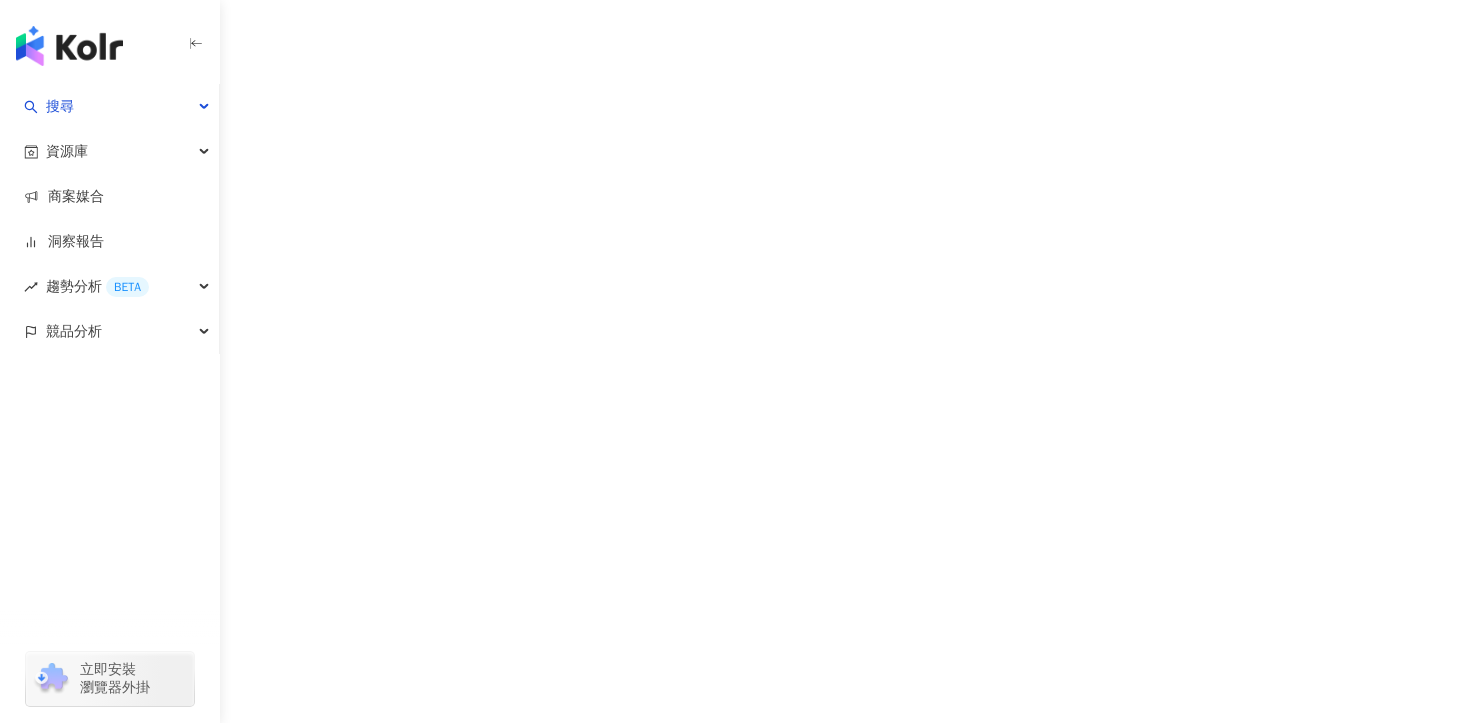 scroll, scrollTop: 0, scrollLeft: 0, axis: both 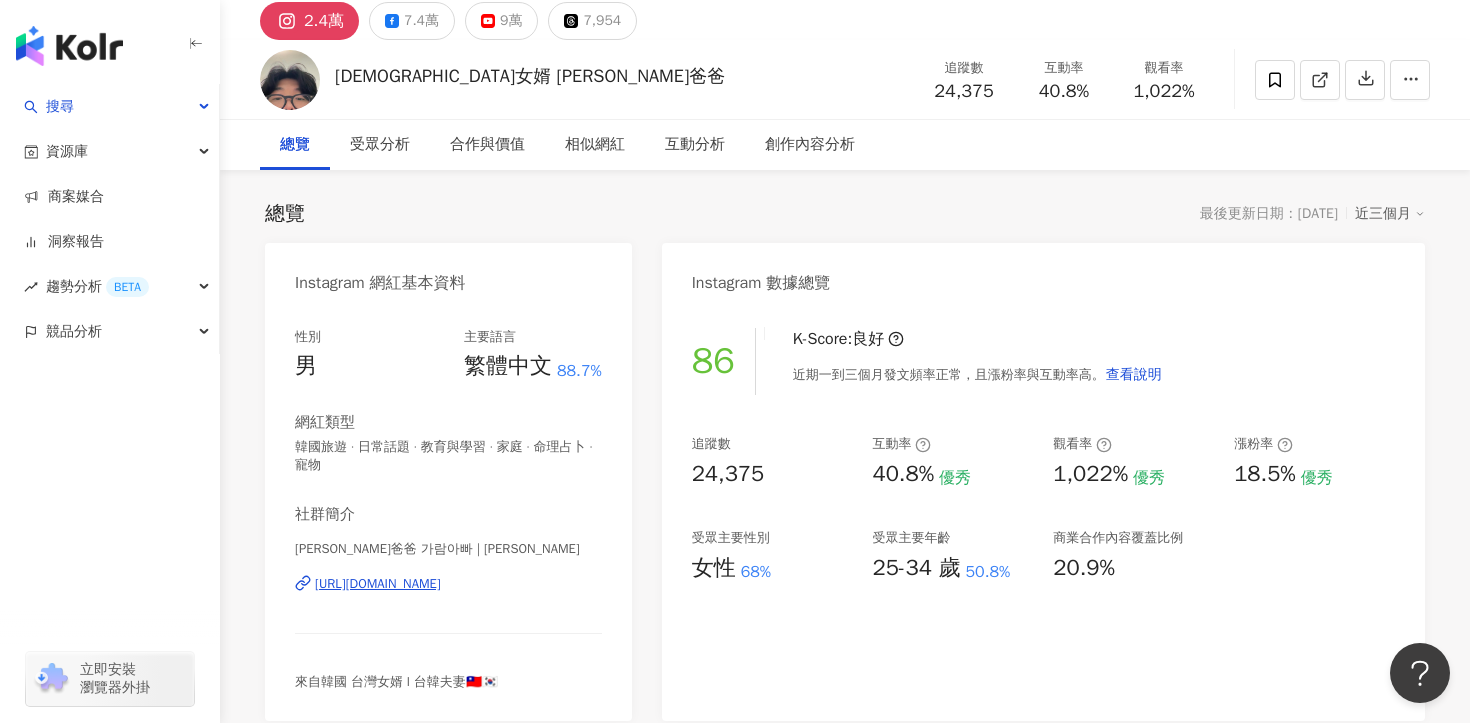 click on "[PERSON_NAME]爸爸 가람아빠 | [PERSON_NAME] [URL][DOMAIN_NAME]" at bounding box center (448, 598) 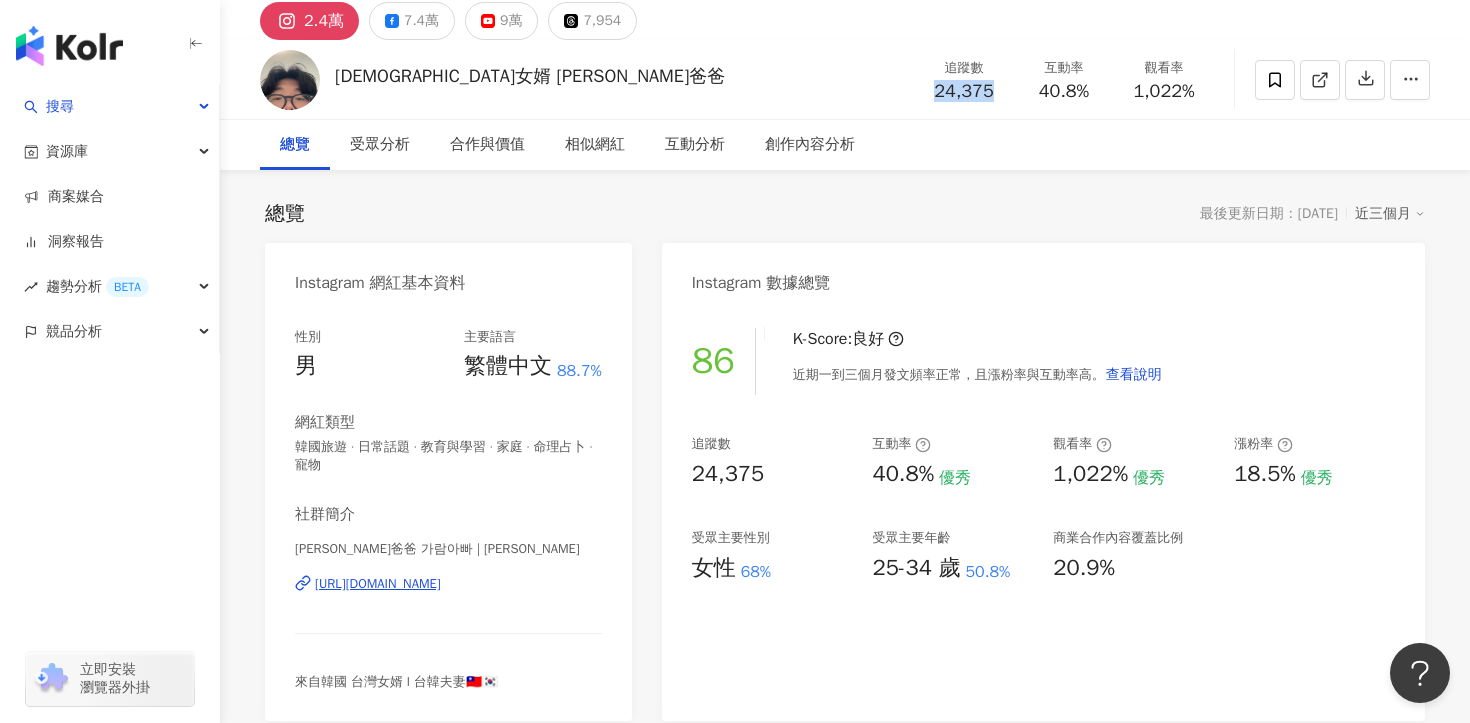 drag, startPoint x: 935, startPoint y: 88, endPoint x: 991, endPoint y: 92, distance: 56.142673 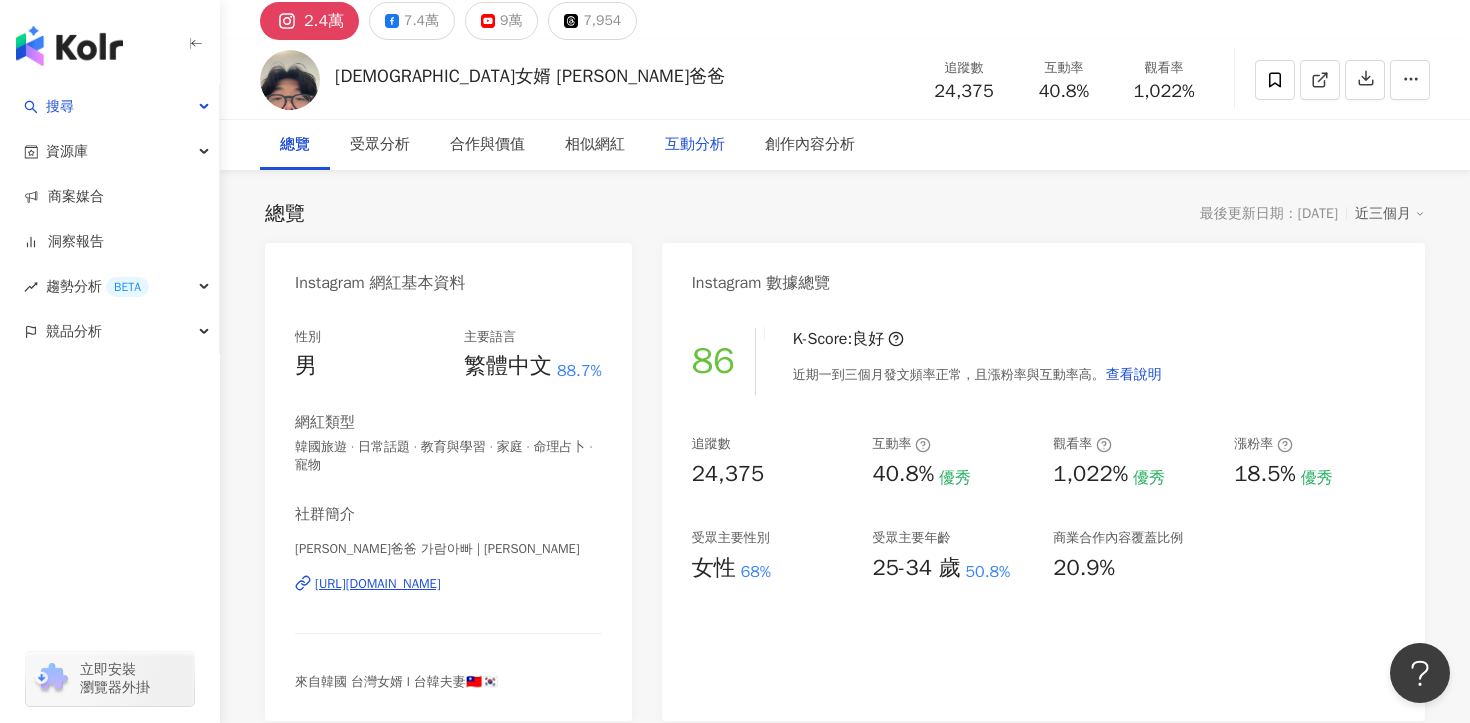 click on "互動分析" at bounding box center (695, 145) 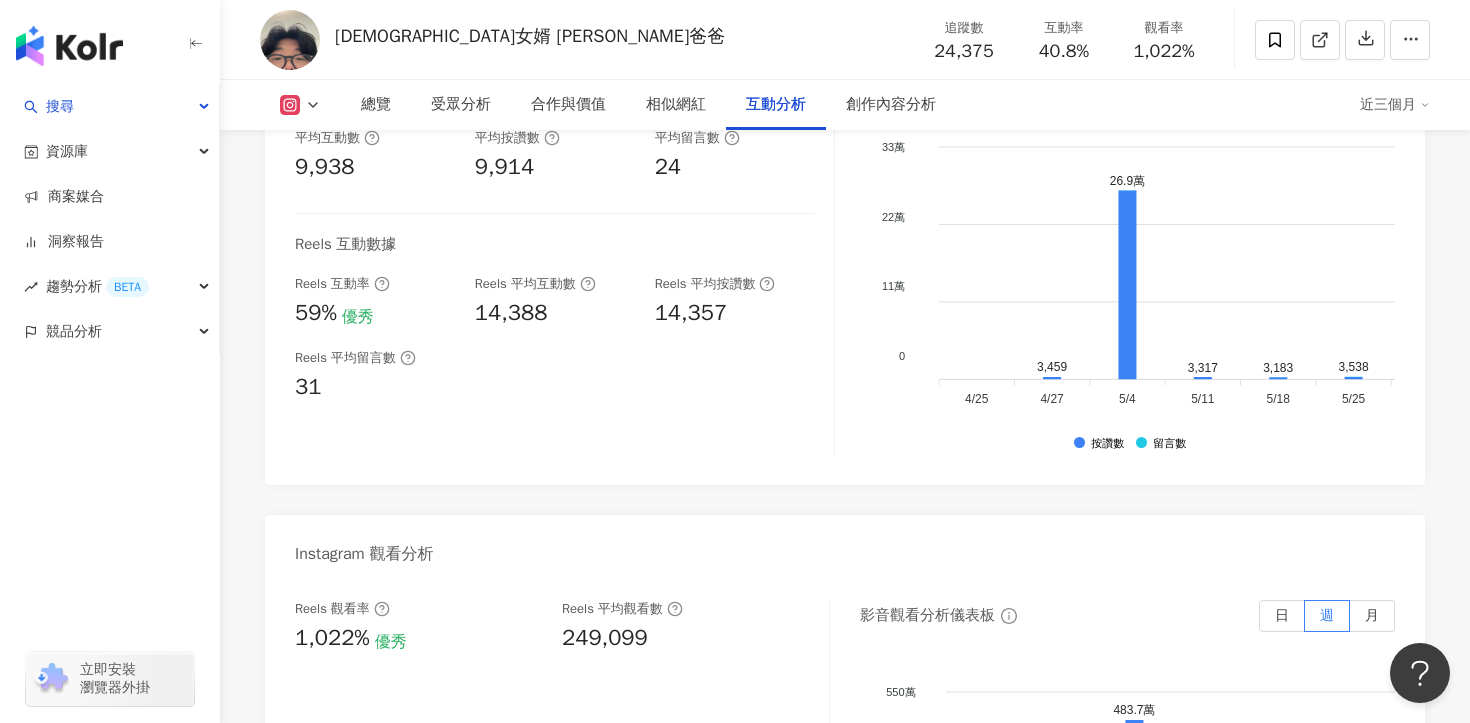 scroll, scrollTop: 4294, scrollLeft: 0, axis: vertical 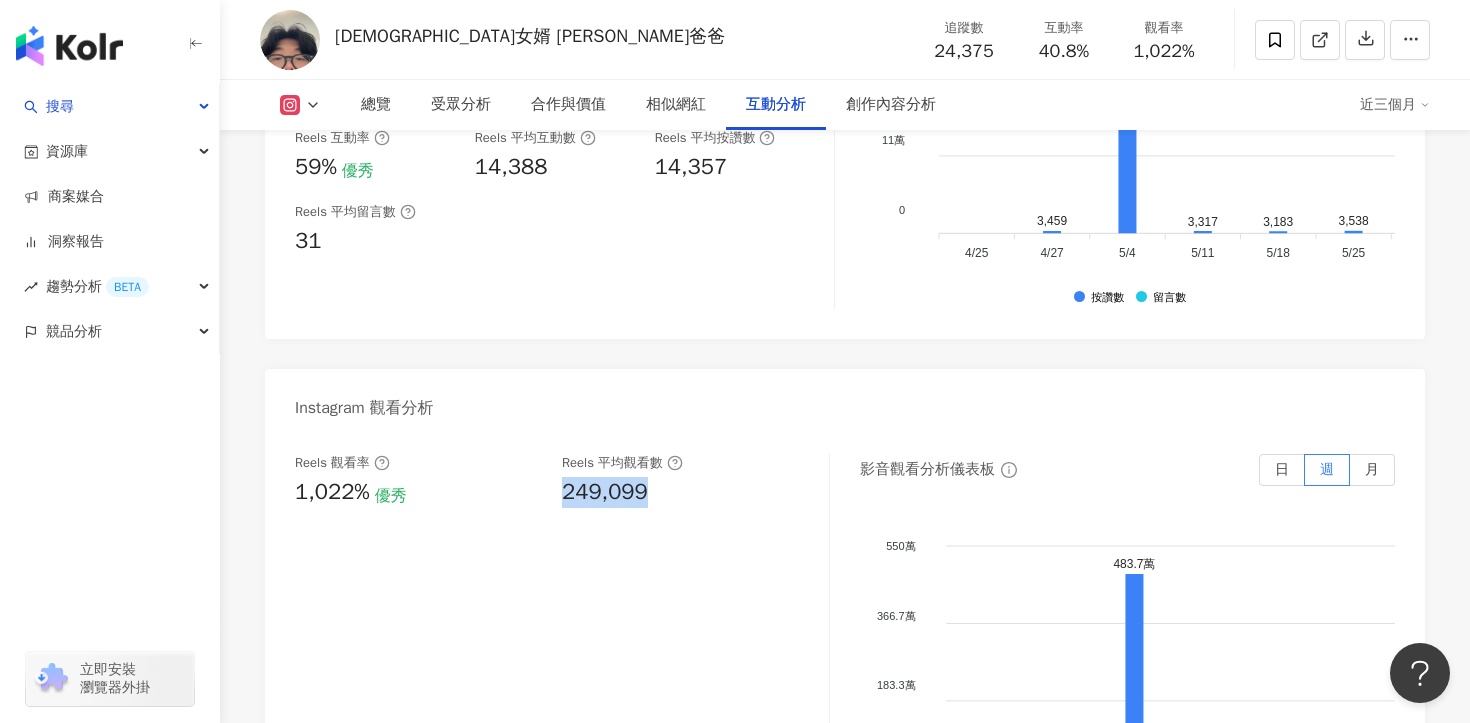 drag, startPoint x: 554, startPoint y: 473, endPoint x: 649, endPoint y: 473, distance: 95 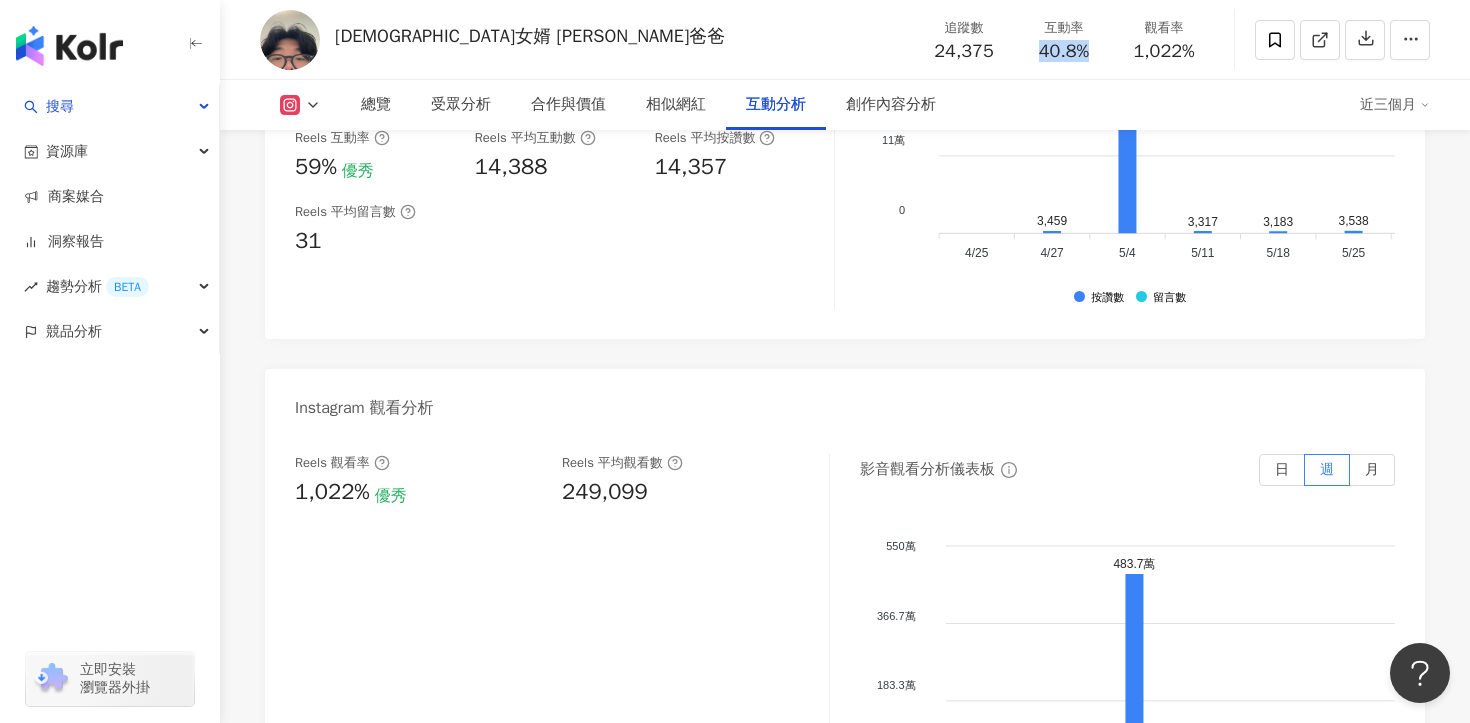 drag, startPoint x: 1043, startPoint y: 45, endPoint x: 1103, endPoint y: 45, distance: 60 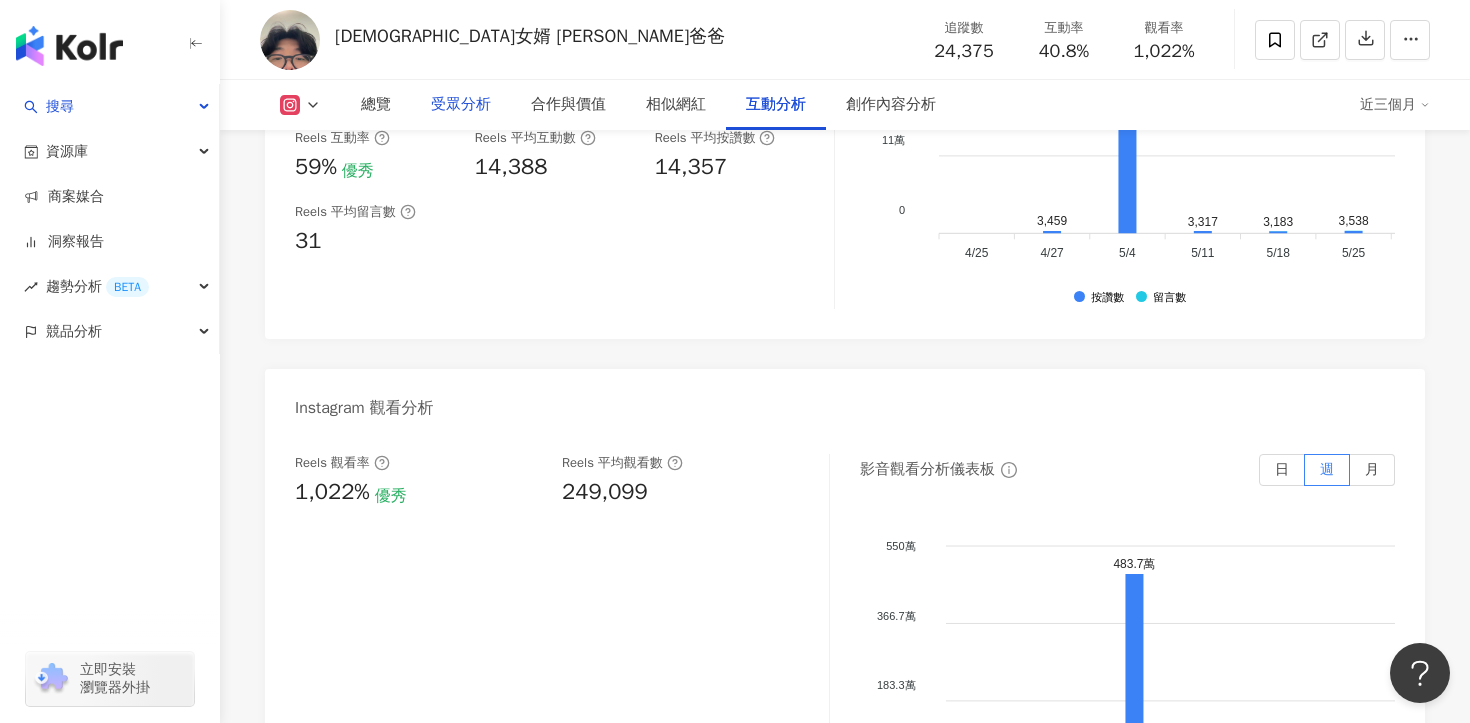 click on "受眾分析" at bounding box center (461, 105) 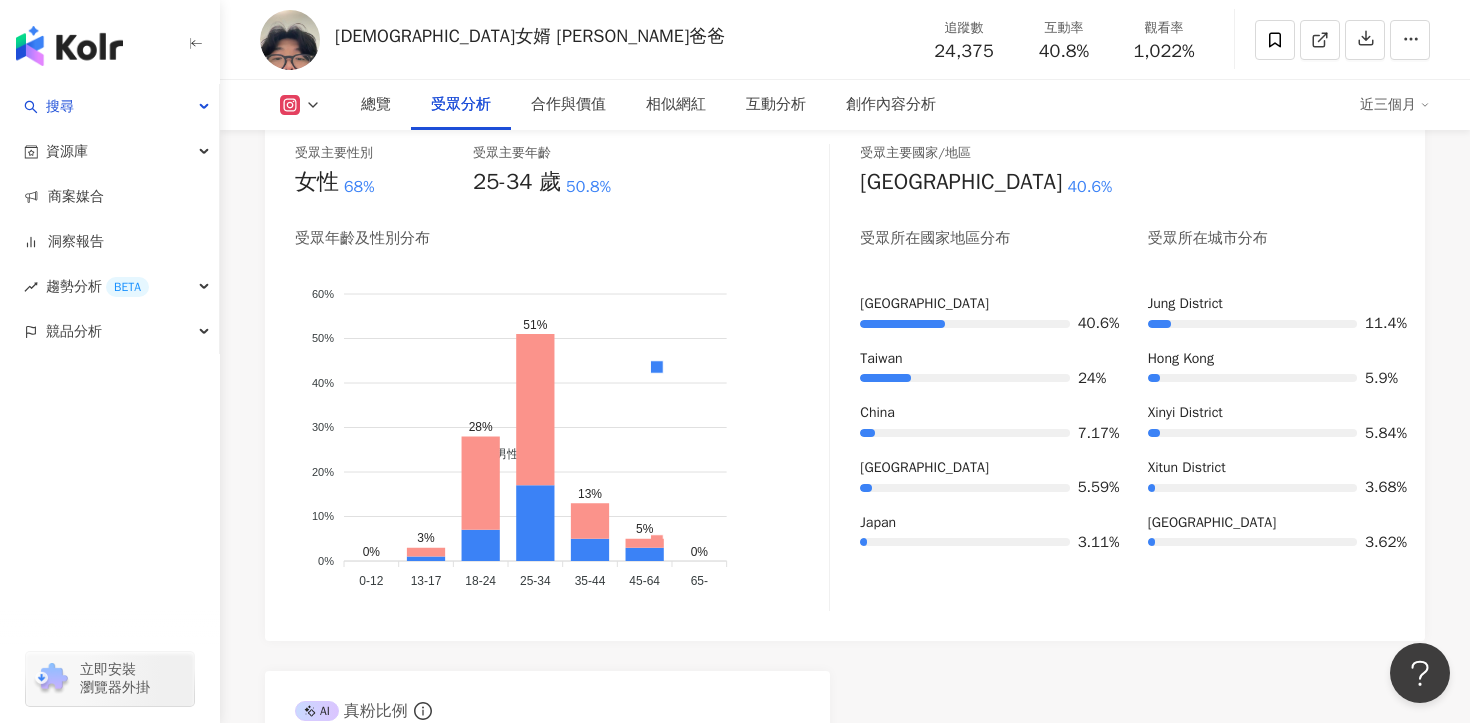 scroll, scrollTop: 1806, scrollLeft: 0, axis: vertical 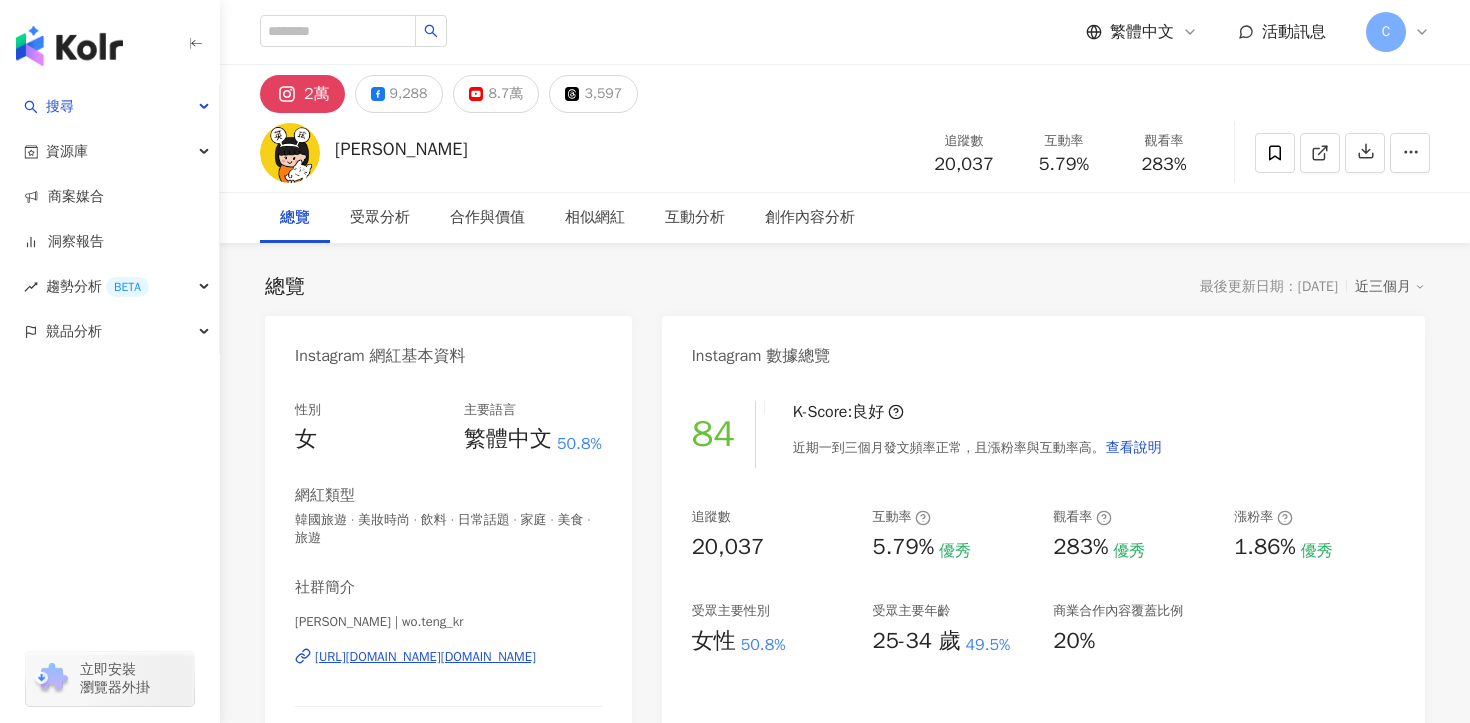 click on "https://www.instagram.com/wo.teng_kr/" at bounding box center (425, 657) 